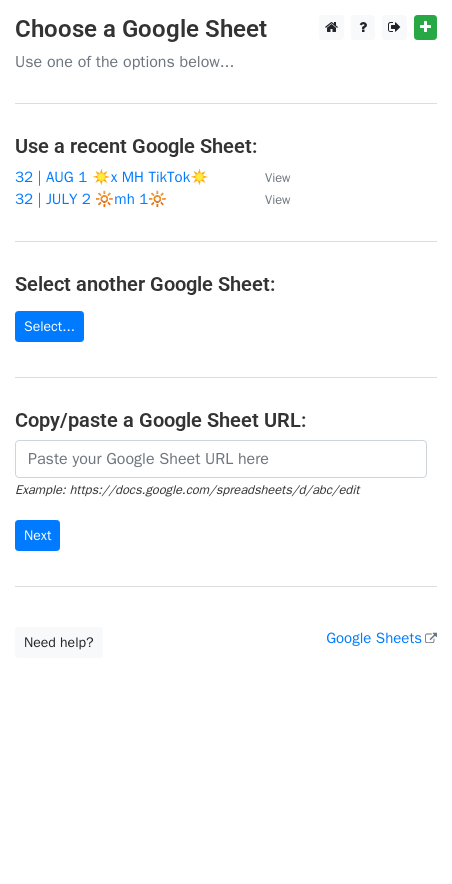 scroll, scrollTop: 0, scrollLeft: 0, axis: both 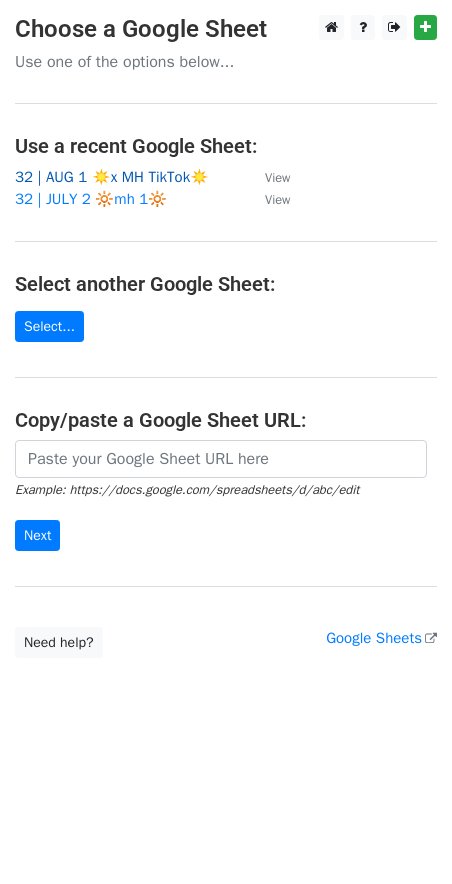 click on "32 | AUG 1 ☀️x MH TikTok☀️" at bounding box center (112, 177) 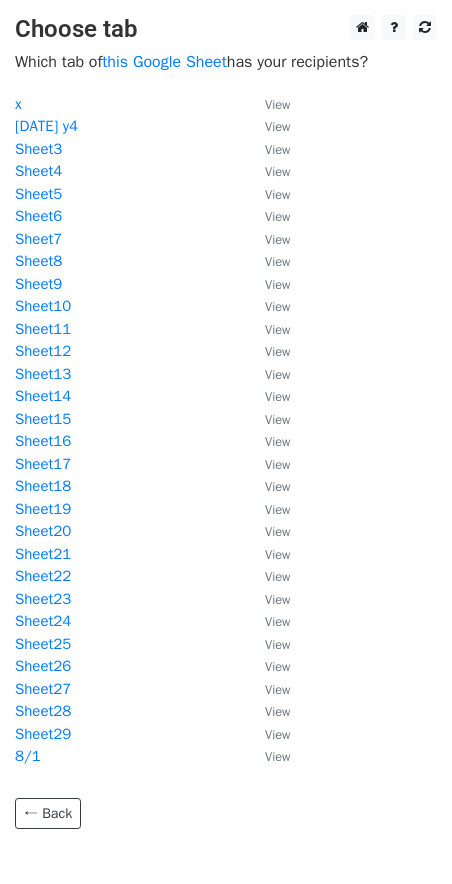 scroll, scrollTop: 0, scrollLeft: 0, axis: both 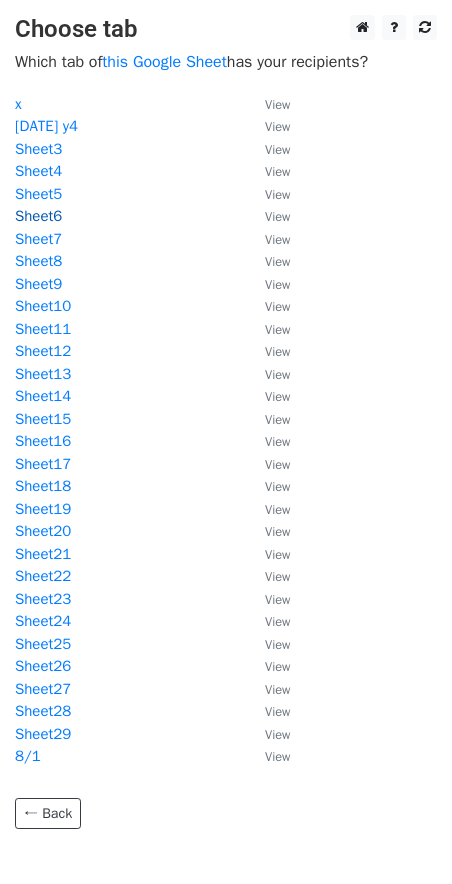 click on "Sheet6" at bounding box center [38, 216] 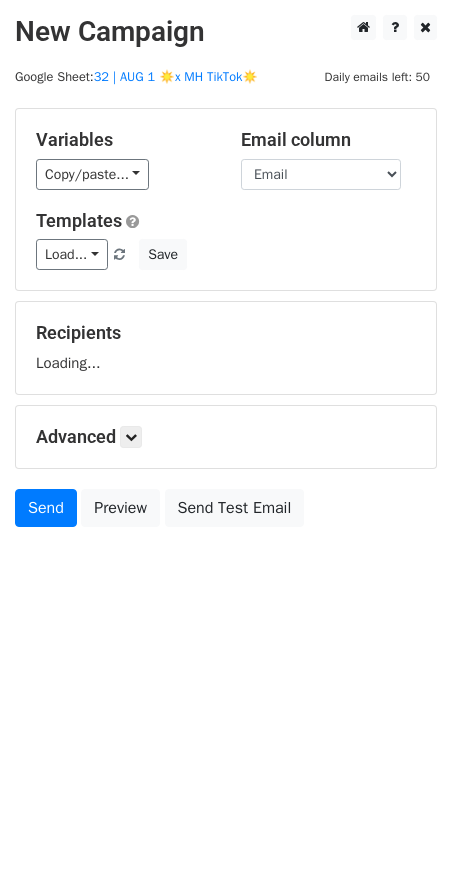 scroll, scrollTop: 0, scrollLeft: 0, axis: both 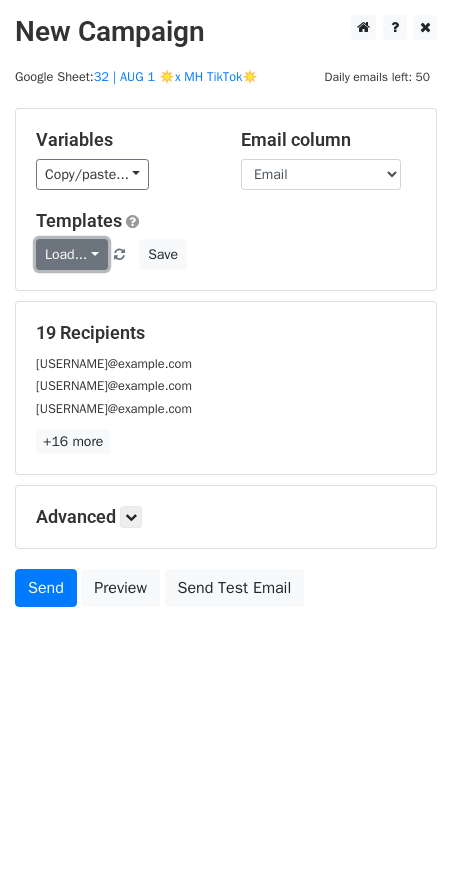 click on "Load..." at bounding box center (72, 254) 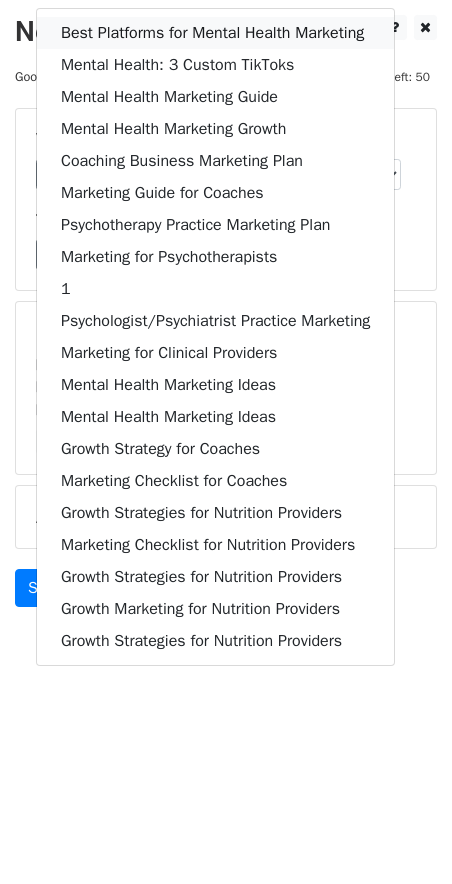click on "Best Platforms for Mental Health Marketing" at bounding box center (215, 33) 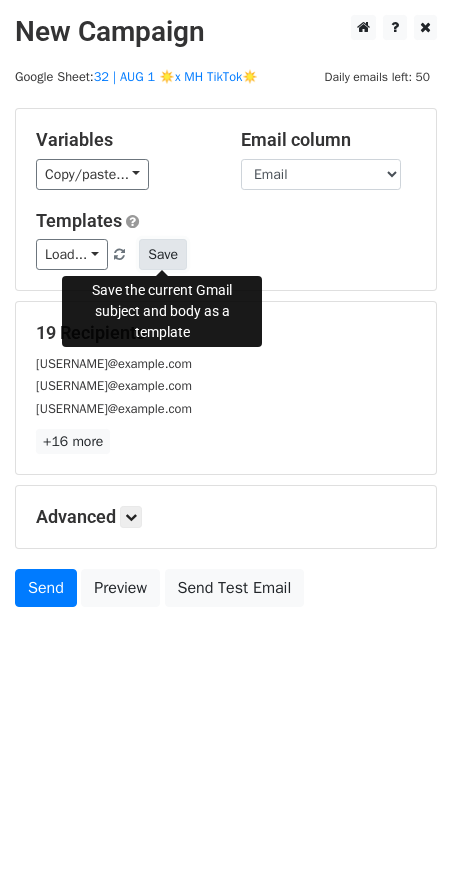 click on "Save" at bounding box center (163, 254) 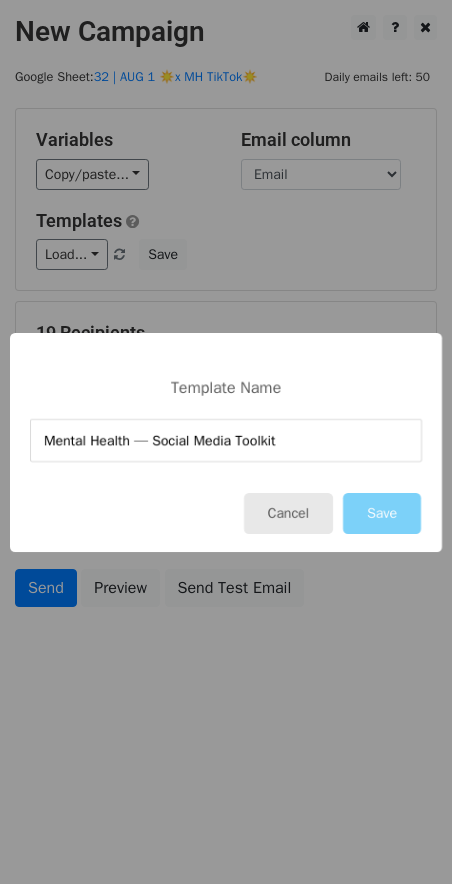 type on "Mental Health — Social Media Toolkit" 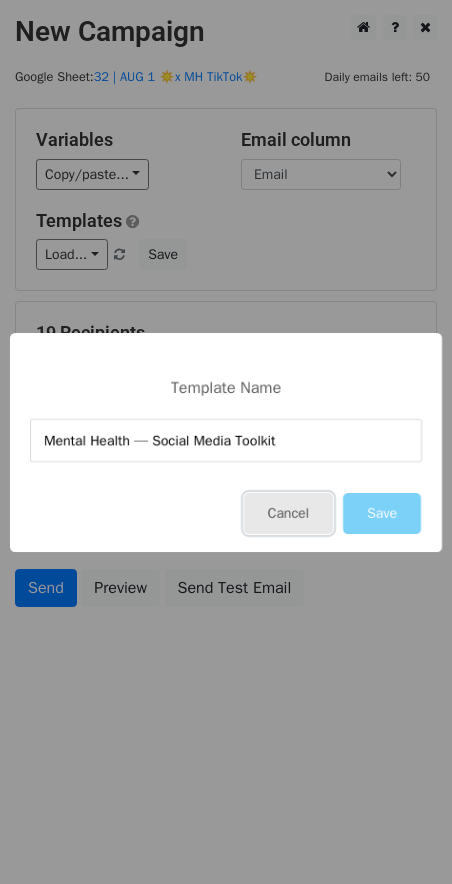 drag, startPoint x: 271, startPoint y: 523, endPoint x: 64, endPoint y: 462, distance: 215.80083 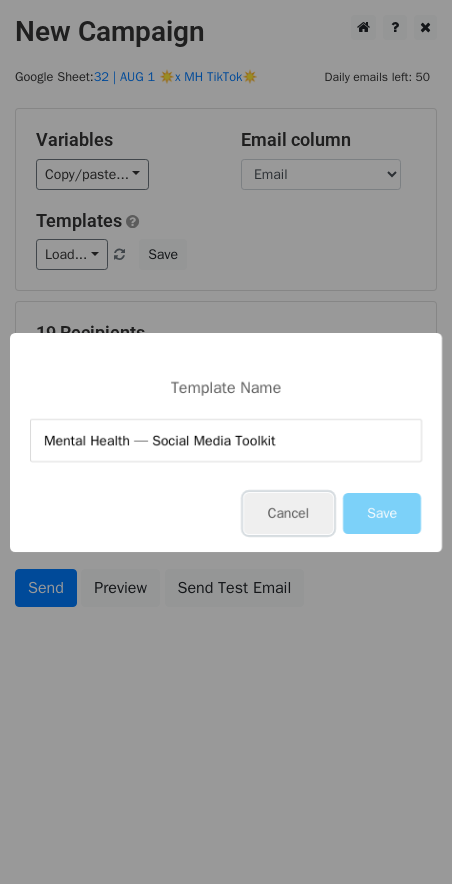 click on "Cancel" at bounding box center [288, 513] 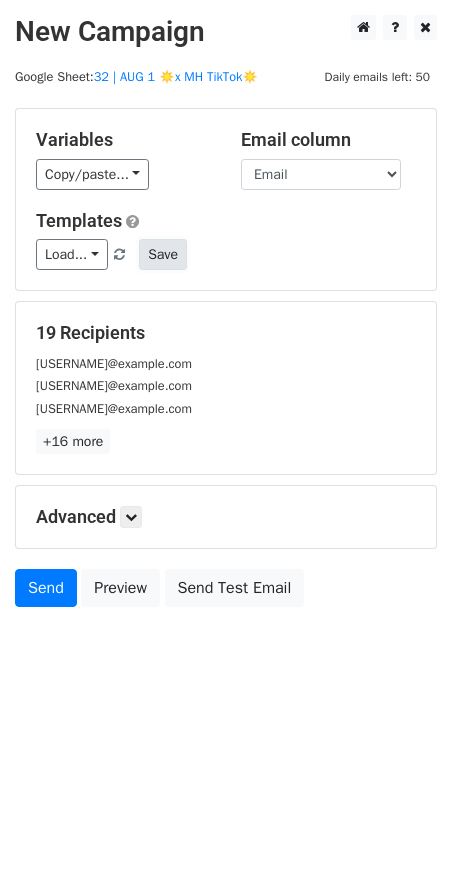 click on "Save" at bounding box center [163, 254] 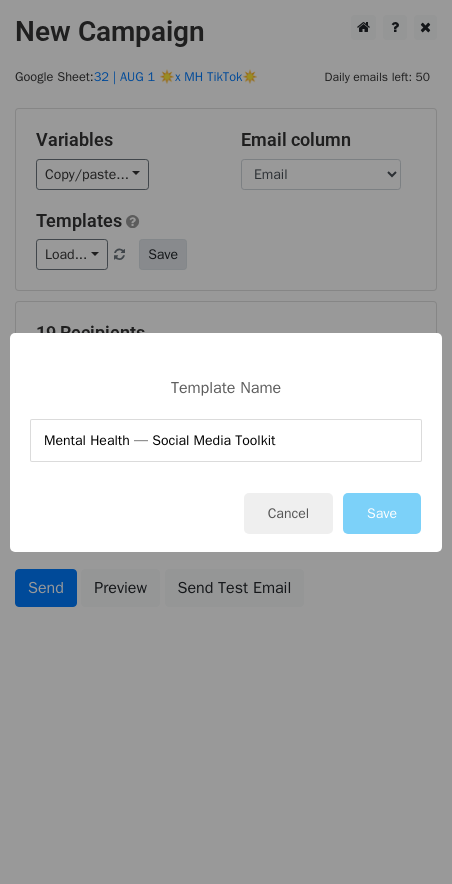 type on "Mental Health — Social Media Toolkit" 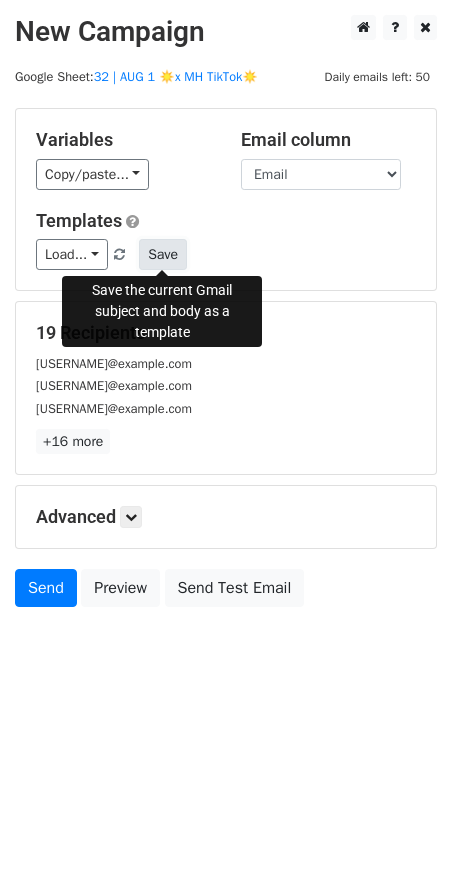 click on "Save" at bounding box center [163, 254] 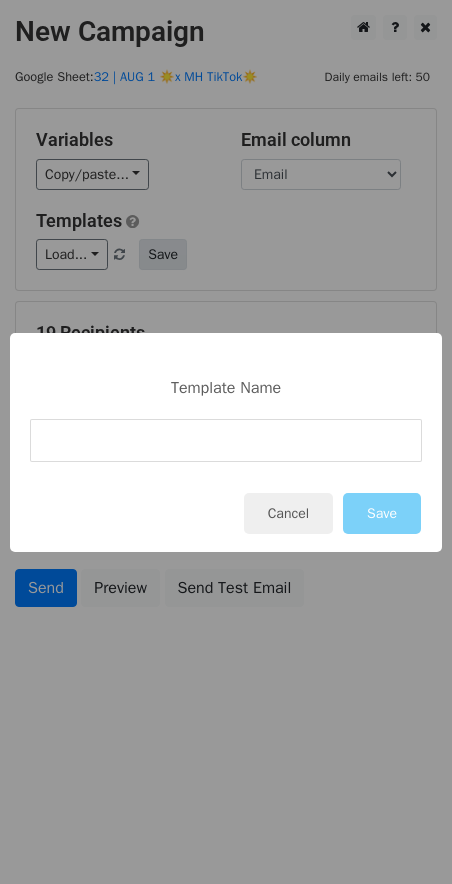 type on "Marketing Tools for Mental Health Pros" 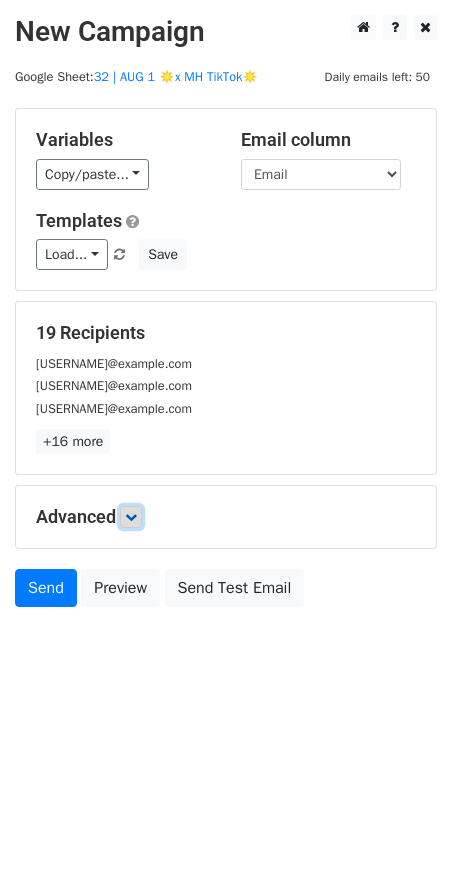 click at bounding box center [131, 517] 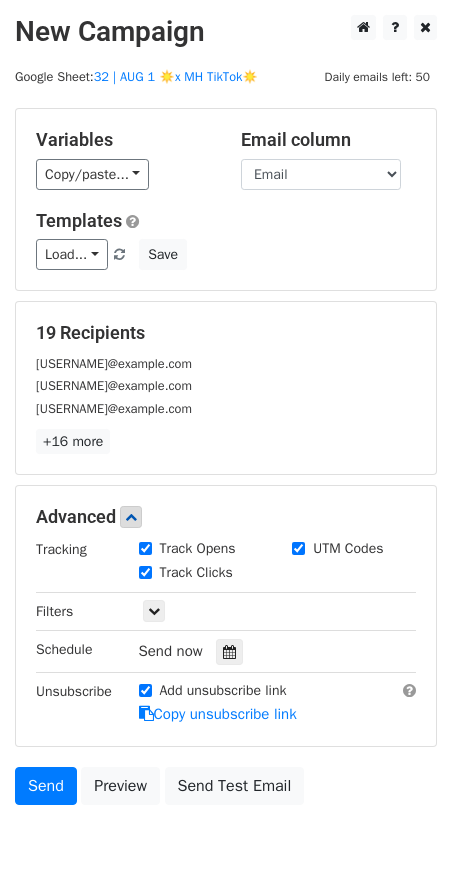 click on "Tracking
Track Opens
UTM Codes
Track Clicks
Filters
Only include spreadsheet rows that match the following filters:
Schedule
Send now
Unsubscribe
Add unsubscribe link
Copy unsubscribe link" at bounding box center (226, 632) 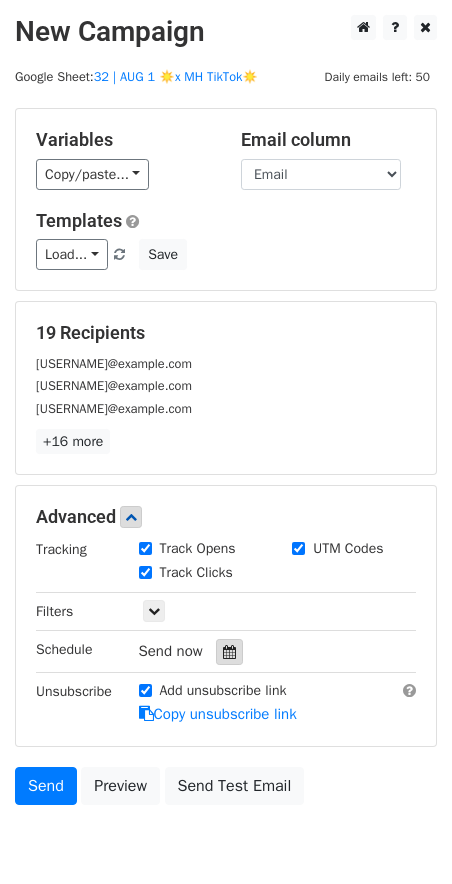 click at bounding box center [229, 652] 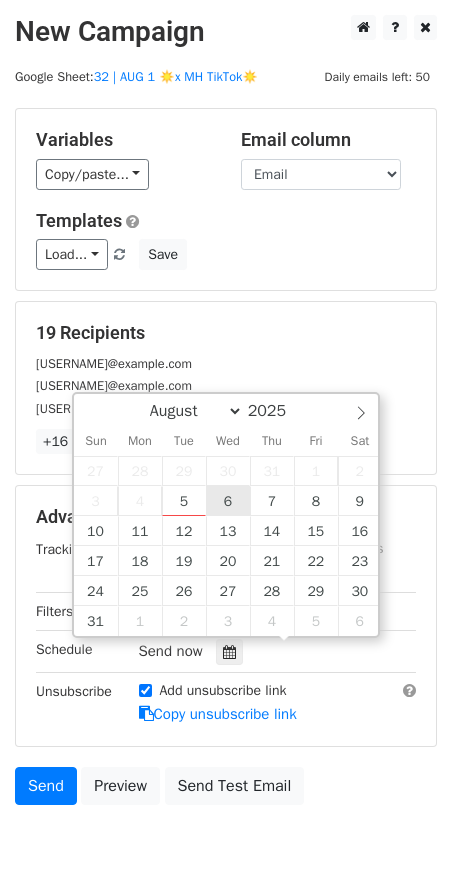 type on "2025-08-06 12:00" 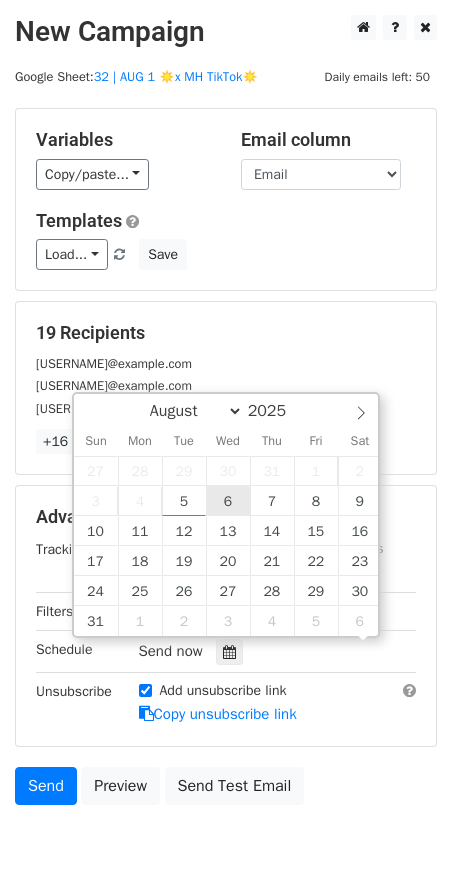 scroll, scrollTop: 0, scrollLeft: 0, axis: both 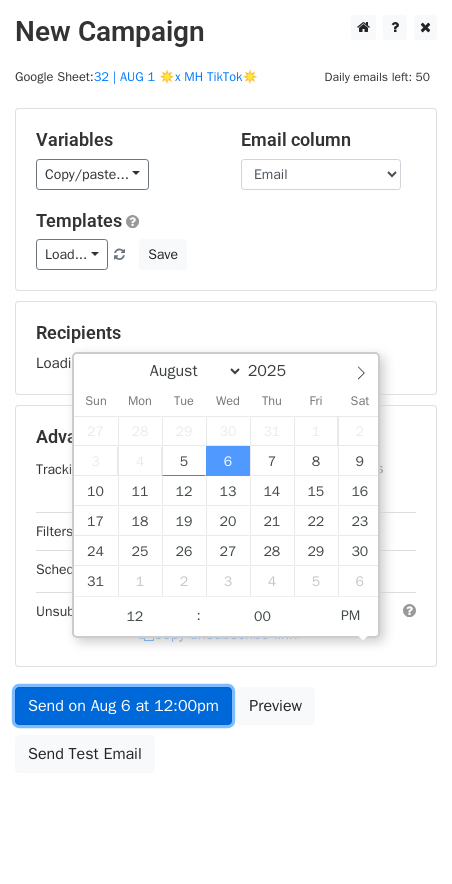 click on "Send on Aug 6 at 12:00pm" at bounding box center (123, 706) 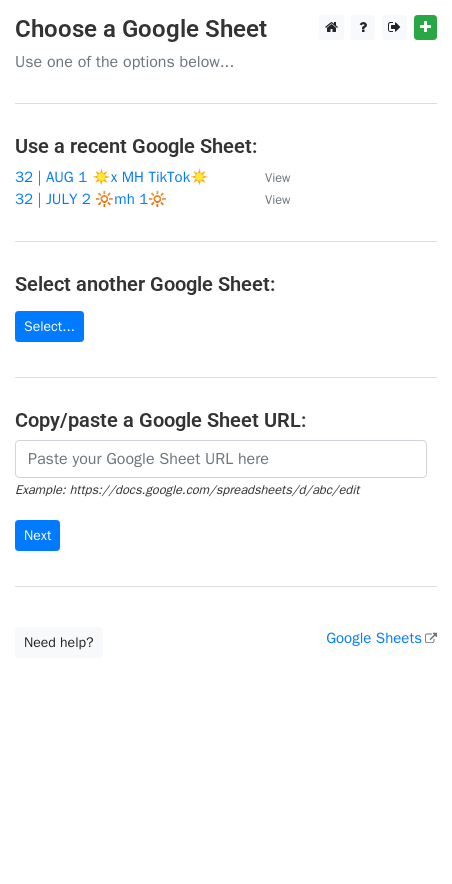 scroll, scrollTop: 0, scrollLeft: 0, axis: both 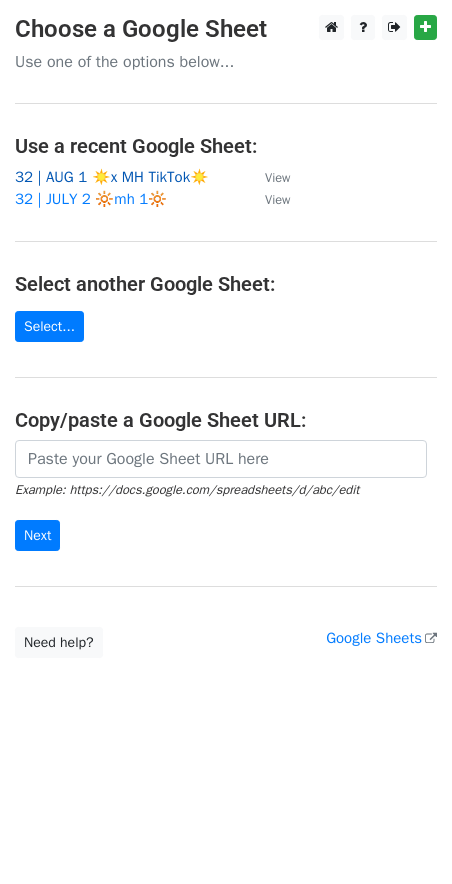 click on "32 | AUG 1 ☀️x MH TikTok☀️" at bounding box center [112, 177] 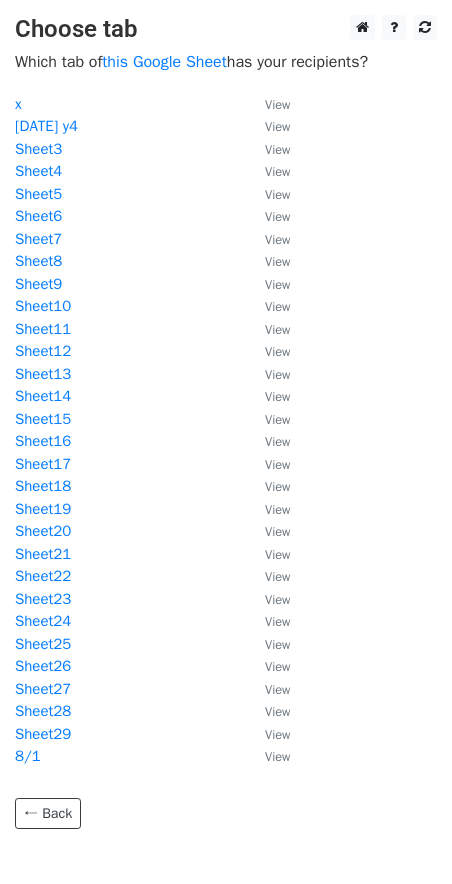 scroll, scrollTop: 0, scrollLeft: 0, axis: both 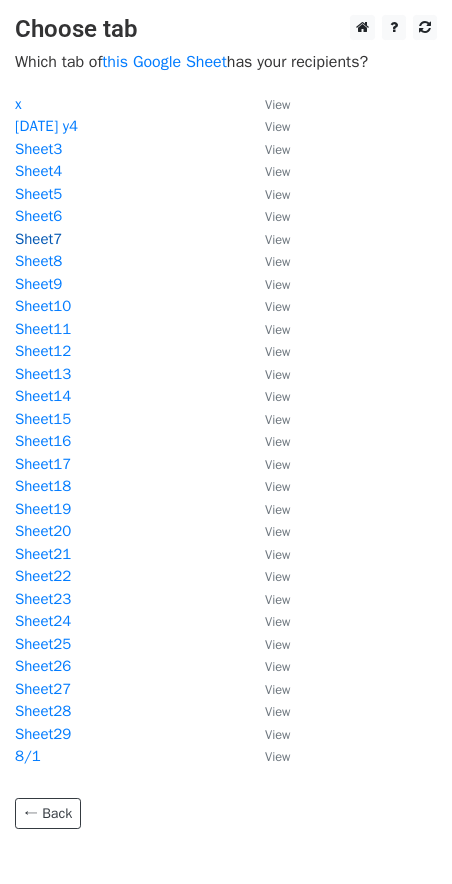 click on "Sheet7" at bounding box center (38, 239) 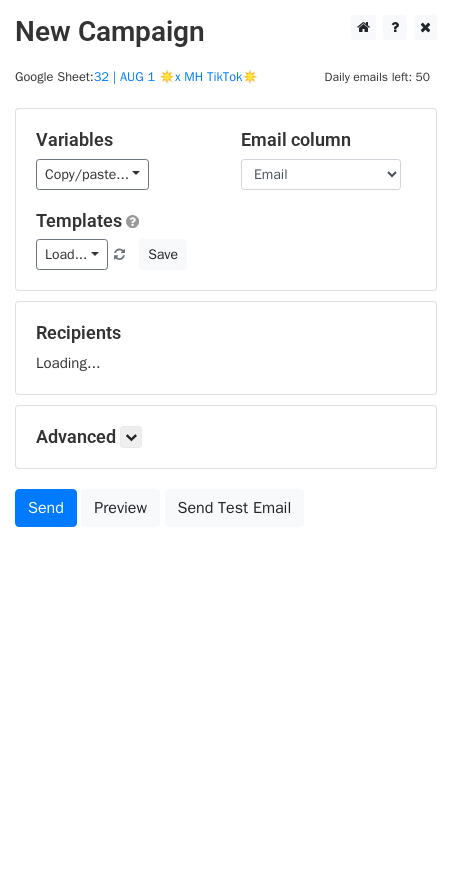 scroll, scrollTop: 0, scrollLeft: 0, axis: both 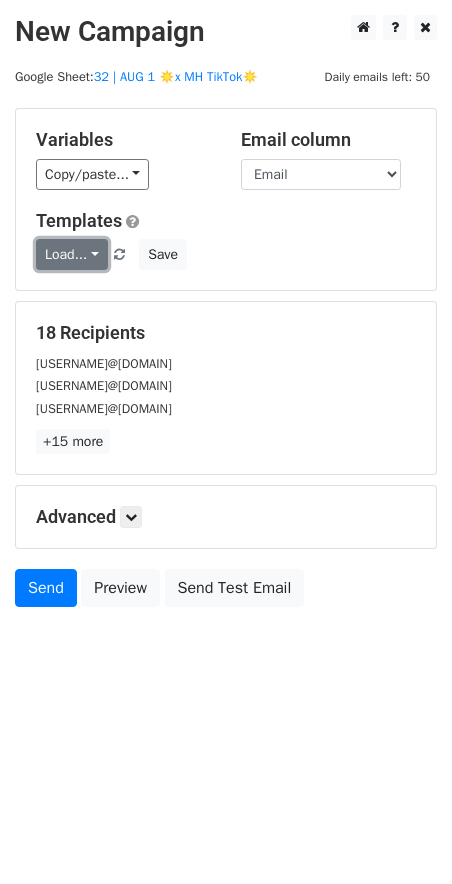 click on "Load..." at bounding box center [72, 254] 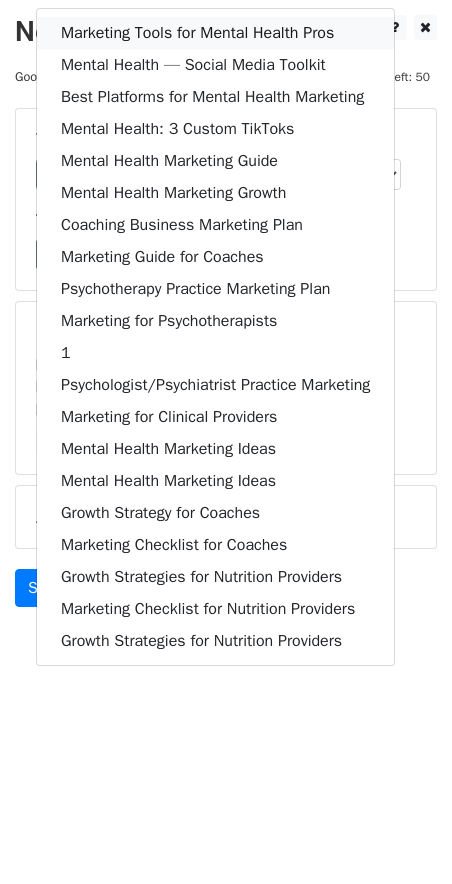 click on "Marketing Tools for Mental Health Pros" at bounding box center [215, 33] 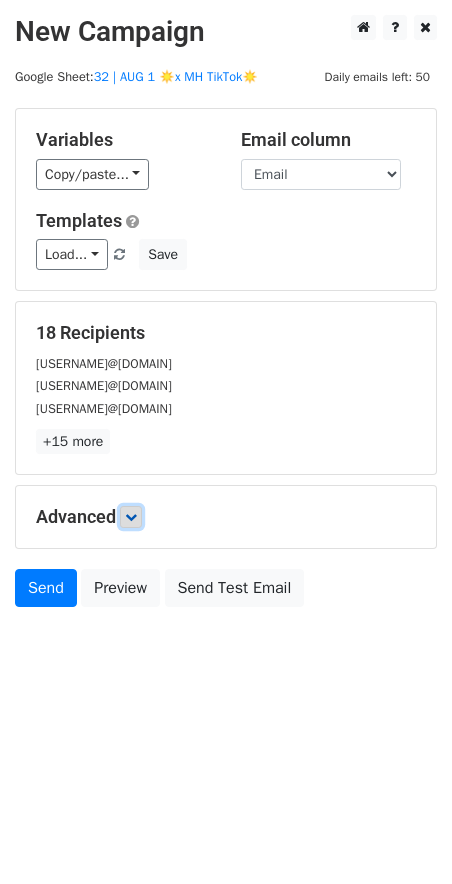 click at bounding box center [131, 517] 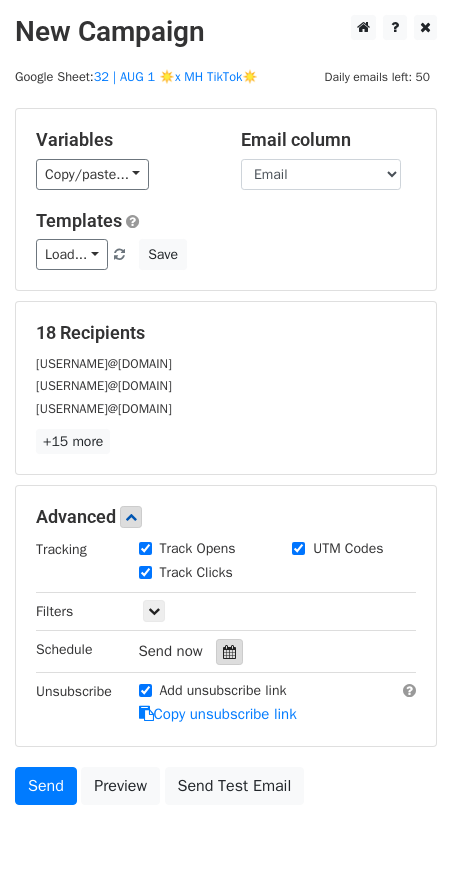 click at bounding box center [229, 652] 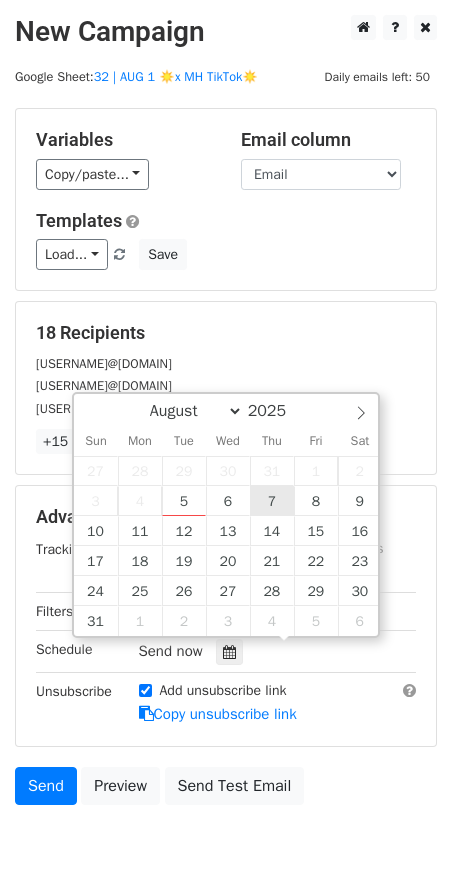 type on "2025-08-07 12:00" 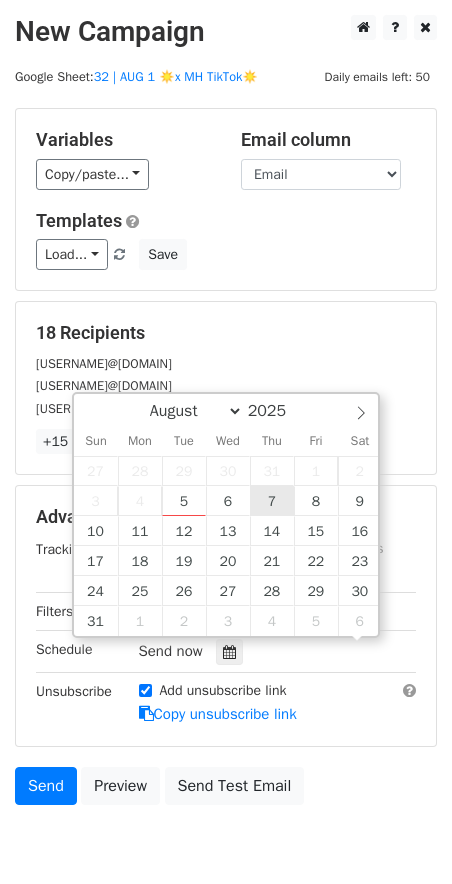 scroll, scrollTop: 0, scrollLeft: 0, axis: both 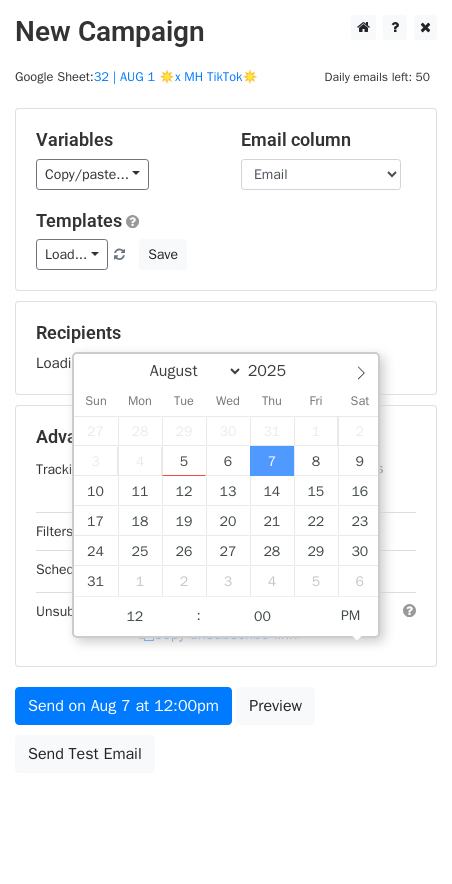 click on "Variables
Copy/paste...
{{Email}}
Email column
Email
Templates
Load...
Marketing Tools for Mental Health Pros
Mental Health — Social Media Toolkit
Best Platforms for Mental Health Marketing
Mental Health: 3 Custom TikToks
Mental Health Marketing Guide
Mental Health Marketing Growth
Coaching Business Marketing Plan
Marketing Guide for Coaches
Psychotherapy Practice Marketing Plan
Marketing for Psychotherapists
1
Psychologist/Psychiatrist Practice Marketing
Marketing for Clinical Providers
Mental Health Marketing Ideas
Mental Health Marketing Ideas
Growth Strategy for Coaches
Marketing Checklist for Coaches
Growth Strategies for Nutrition Providers
Marketing Checklist for Nutrition Providers
Growth Strategies for Nutrition Providers
Save
Recipients Loading...
Advanced
Tracking
Track Opens
UTM Codes" at bounding box center [226, 445] 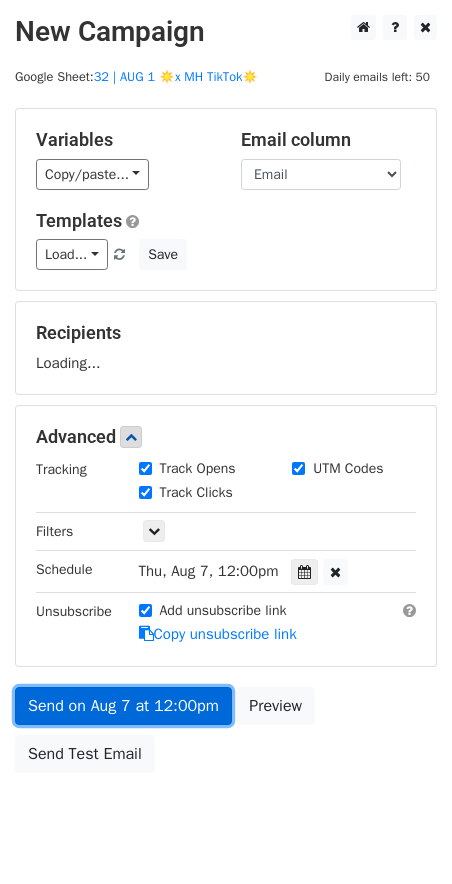 click on "Send on Aug 7 at 12:00pm" at bounding box center [123, 706] 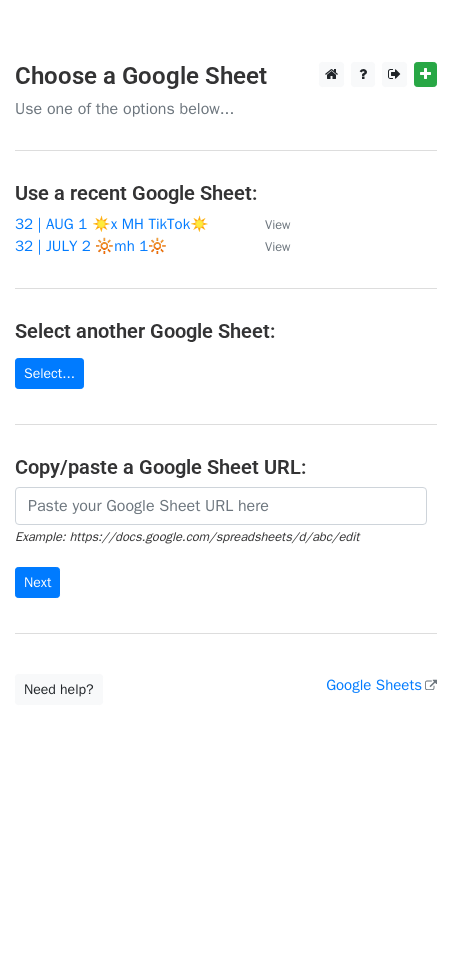 scroll, scrollTop: 0, scrollLeft: 0, axis: both 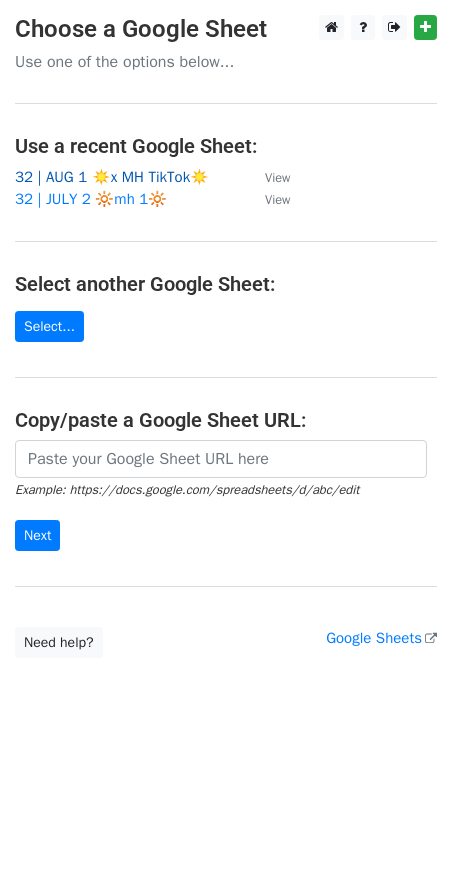 click on "32 | AUG 1 ☀️x MH TikTok☀️" at bounding box center [112, 177] 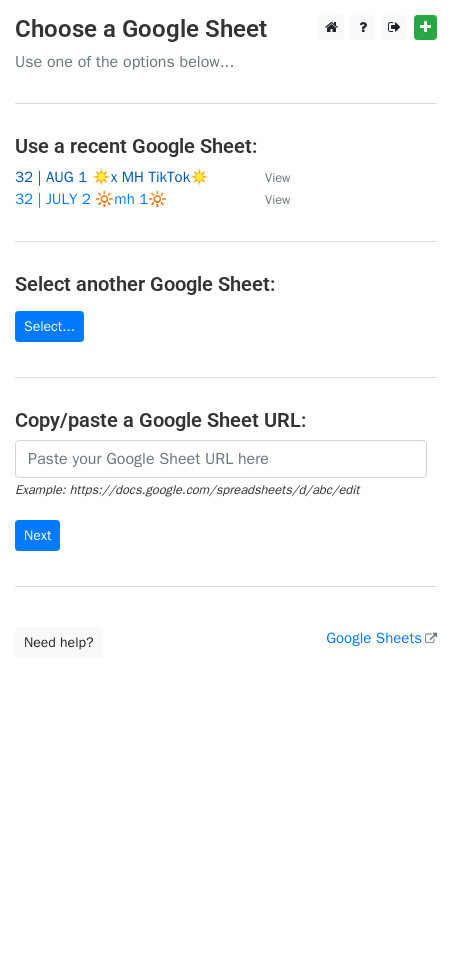 click on "32 | AUG 1 ☀️x MH TikTok☀️" at bounding box center [112, 177] 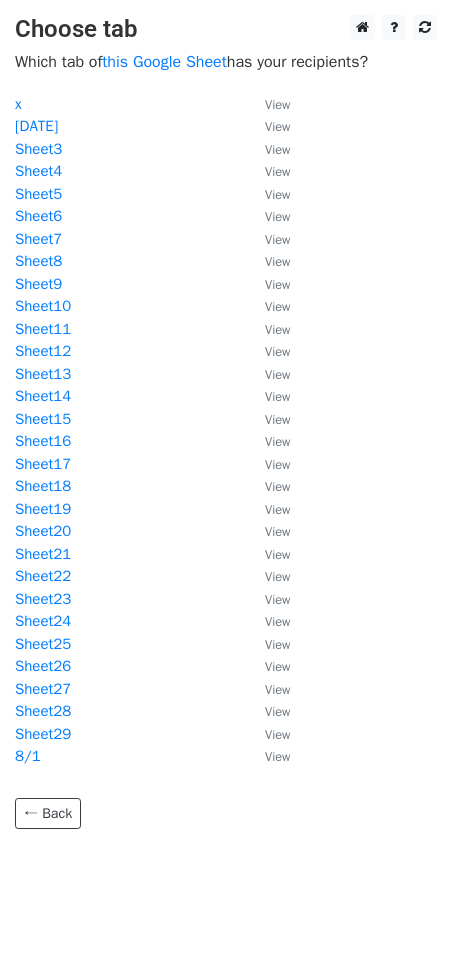 scroll, scrollTop: 0, scrollLeft: 0, axis: both 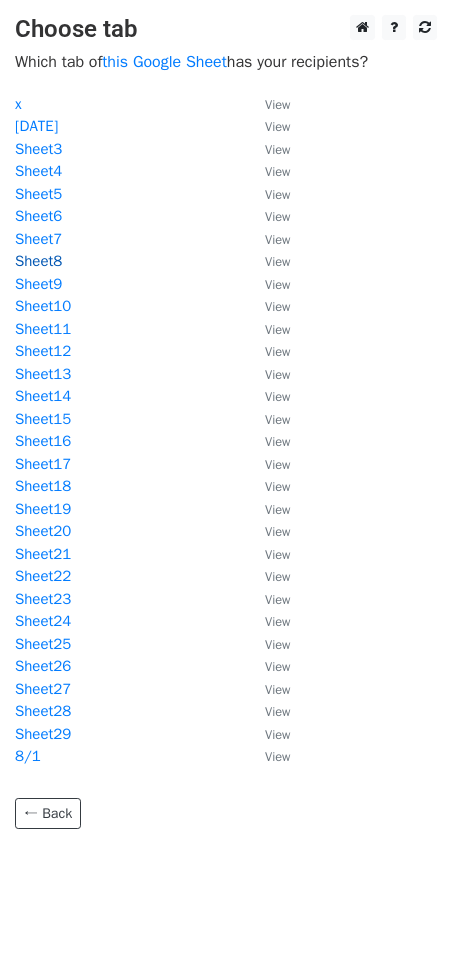 click on "Sheet8" at bounding box center (38, 261) 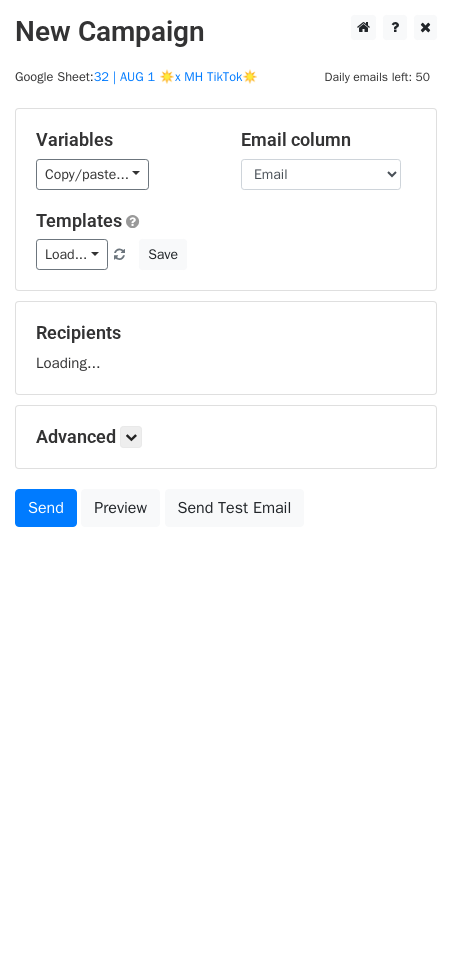 scroll, scrollTop: 0, scrollLeft: 0, axis: both 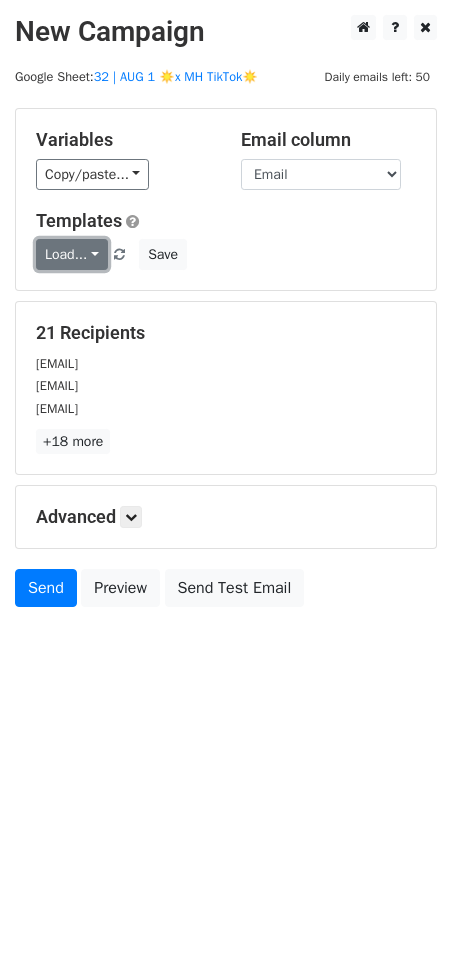 click on "Load..." at bounding box center (72, 254) 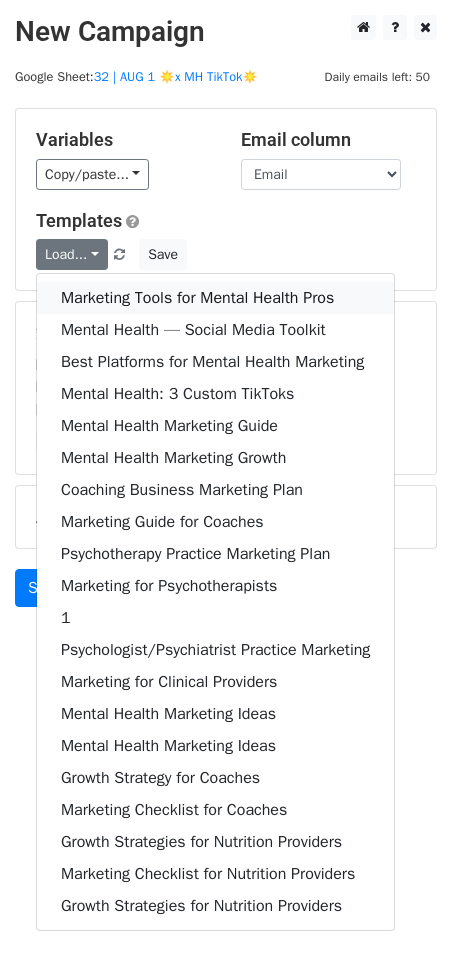 click on "Marketing Tools for Mental Health Pros" at bounding box center [215, 298] 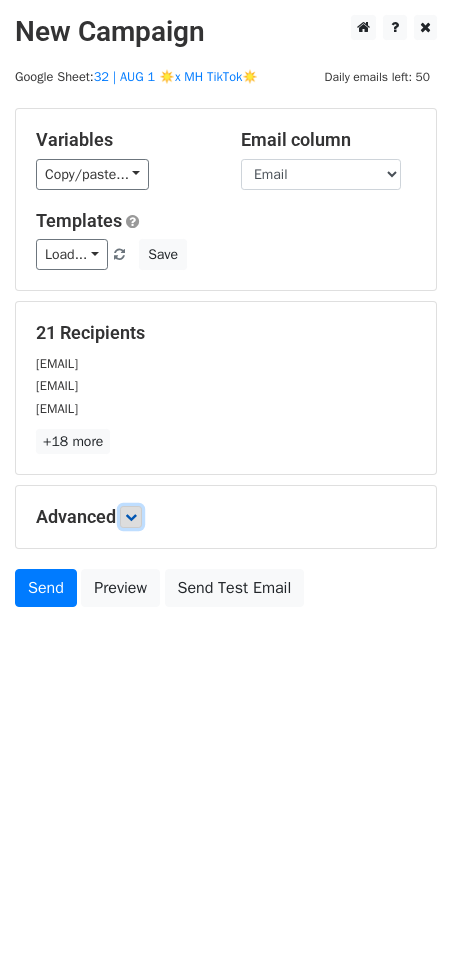 click at bounding box center [131, 517] 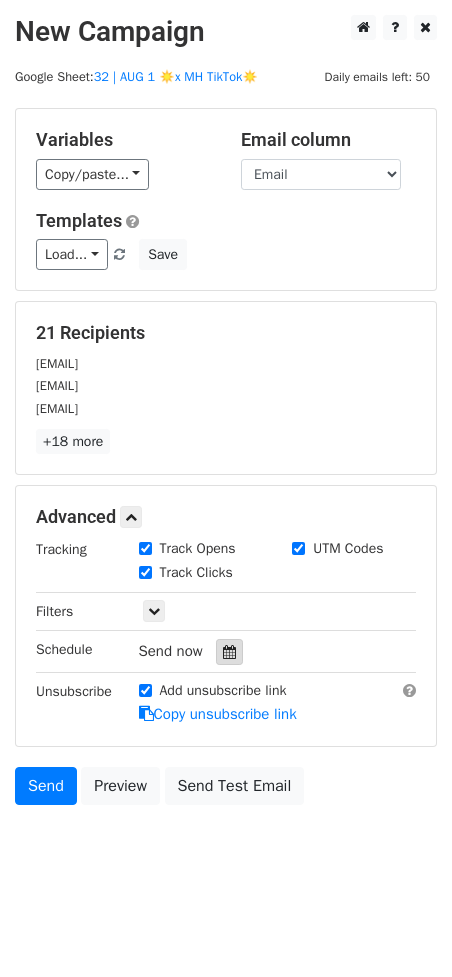 click at bounding box center (229, 652) 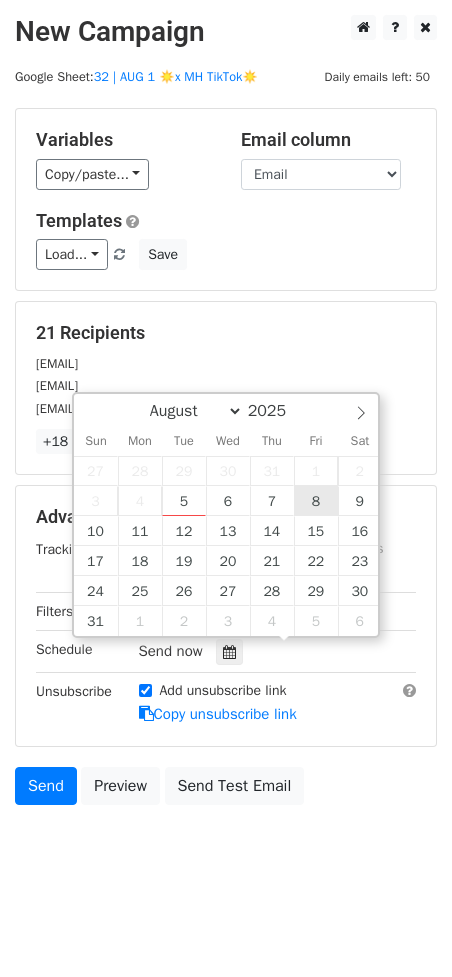 type on "2025-08-08 12:00" 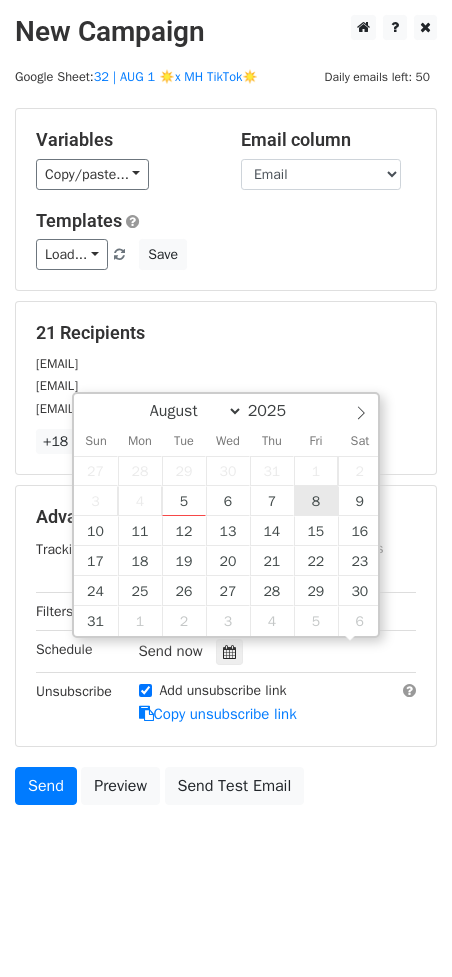 scroll, scrollTop: 0, scrollLeft: 0, axis: both 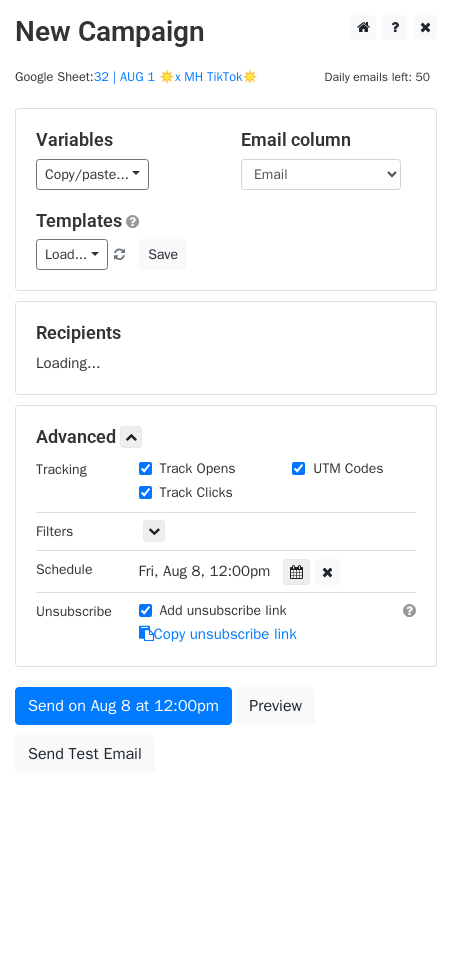 click on "Variables
Copy/paste...
{{Email}}
Email column
Email
Templates
Load...
Marketing Tools for Mental Health Pros
Mental Health — Social Media Toolkit
Best Platforms for Mental Health Marketing
Mental Health: 3 Custom TikToks
Mental Health Marketing Guide
Mental Health Marketing Growth
Coaching Business Marketing Plan
Marketing Guide for Coaches
Psychotherapy Practice Marketing Plan
Marketing for Psychotherapists
1
Psychologist/Psychiatrist Practice Marketing
Marketing for Clinical Providers
Mental Health Marketing Ideas
Mental Health Marketing Ideas
Growth Strategy for Coaches
Marketing Checklist for Coaches
Growth Strategies for Nutrition Providers
Marketing Checklist for Nutrition Providers
Growth Strategies for Nutrition Providers
Save
Recipients Loading...
Advanced
Tracking
Track Opens
UTM Codes" at bounding box center [226, 445] 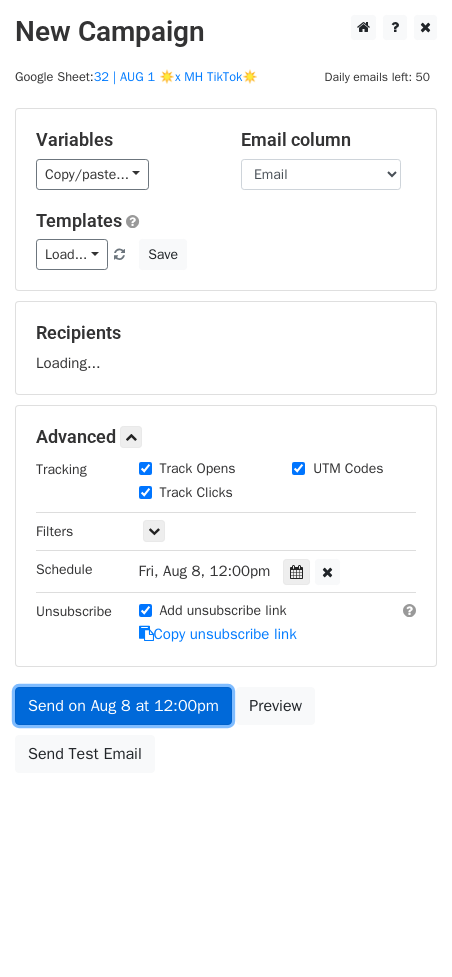 click on "Send on Aug 8 at 12:00pm" at bounding box center [123, 706] 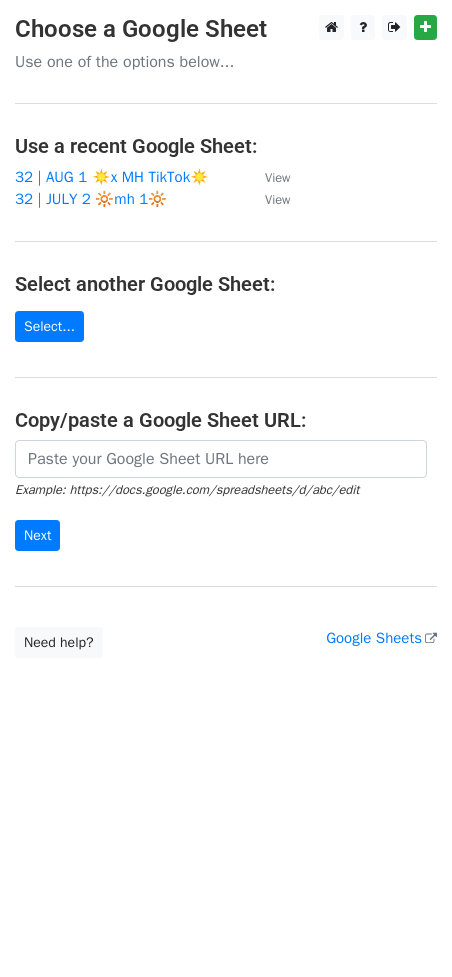 scroll, scrollTop: 0, scrollLeft: 0, axis: both 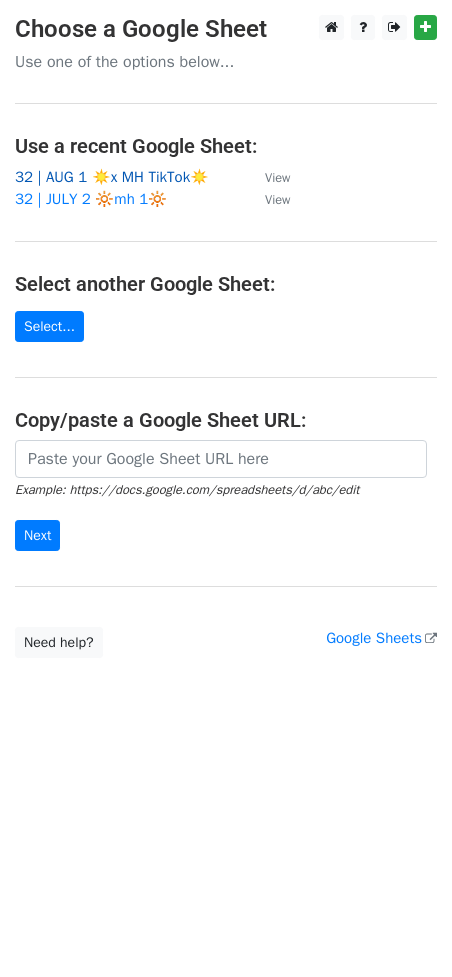 click on "32 | AUG 1 ☀️x MH TikTok☀️" at bounding box center [112, 177] 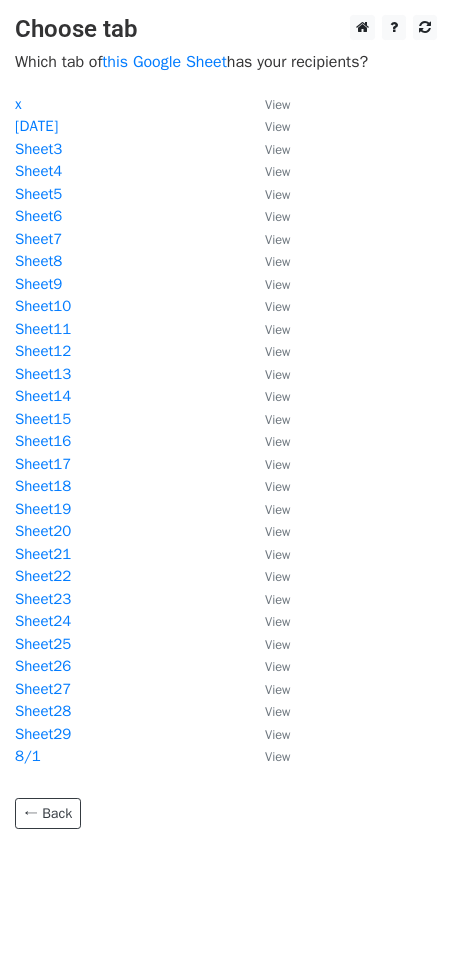 scroll, scrollTop: 0, scrollLeft: 0, axis: both 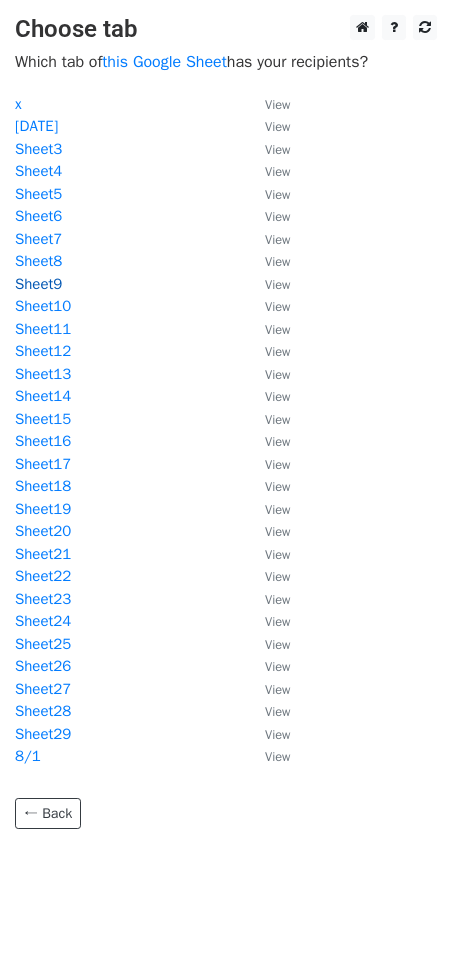 click on "Sheet9" at bounding box center [38, 284] 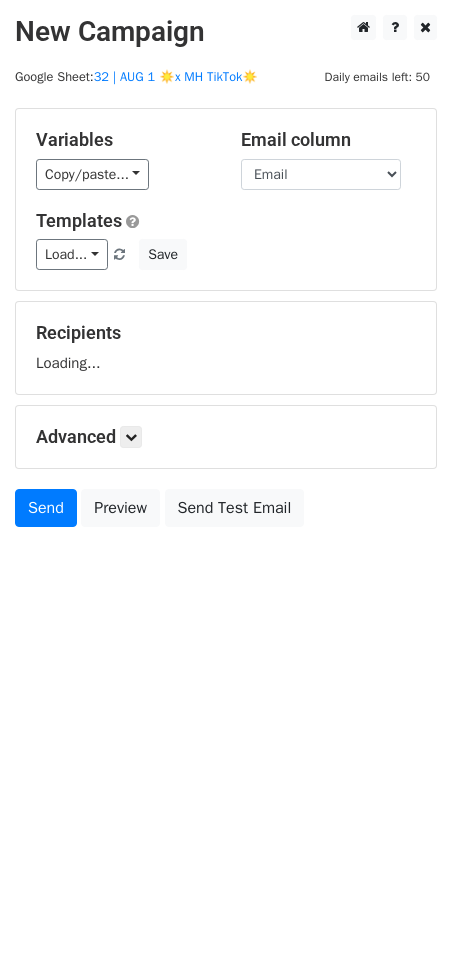 scroll, scrollTop: 0, scrollLeft: 0, axis: both 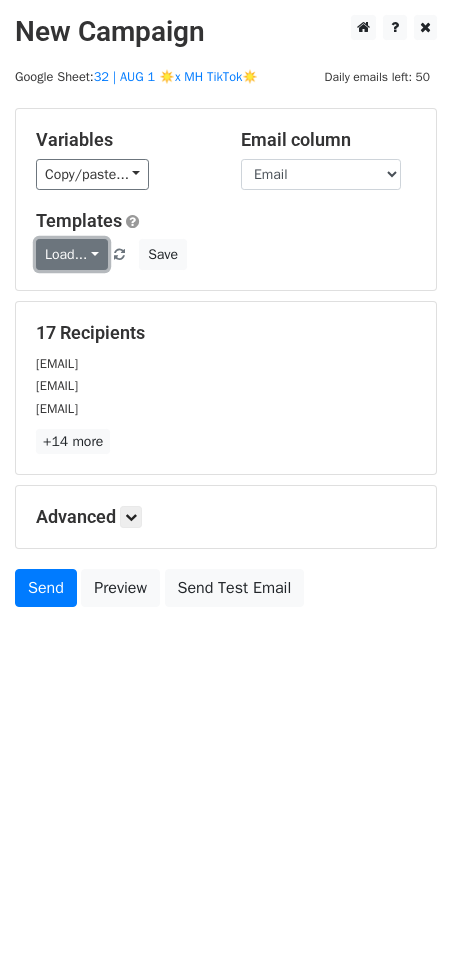 click on "Load..." at bounding box center (72, 254) 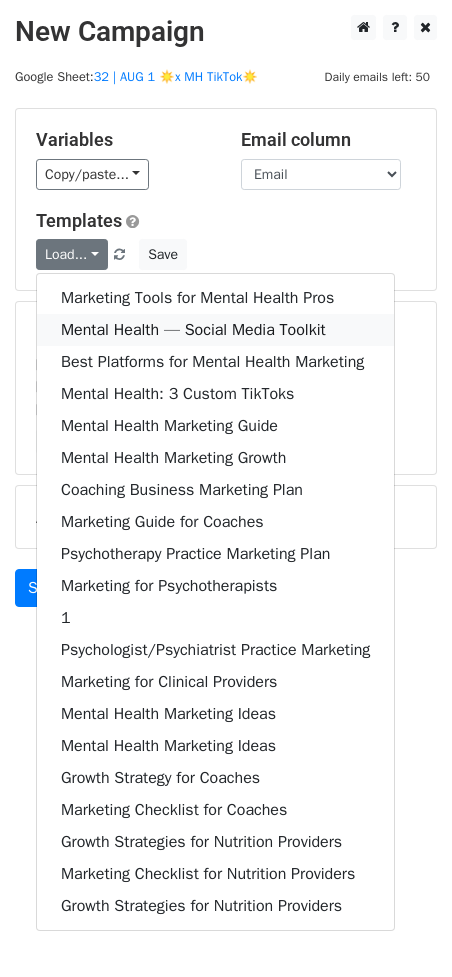 drag, startPoint x: 127, startPoint y: 321, endPoint x: 29, endPoint y: 293, distance: 101.92154 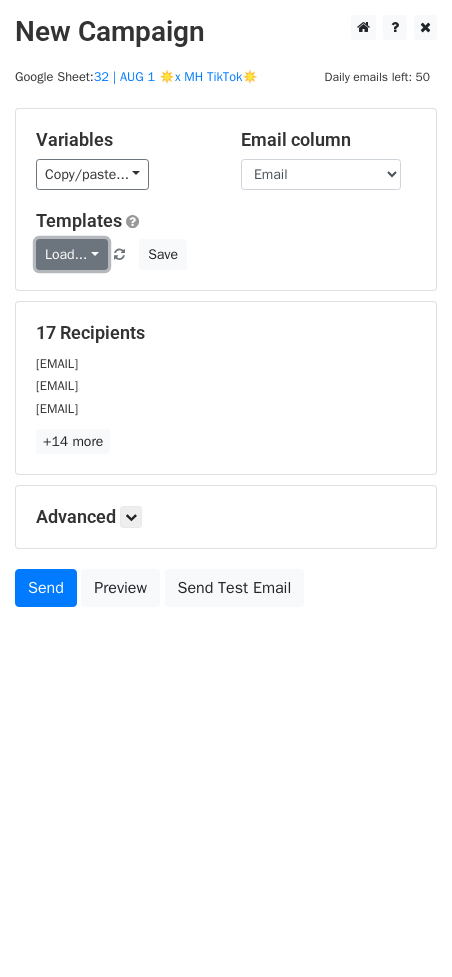 click on "Load..." at bounding box center [72, 254] 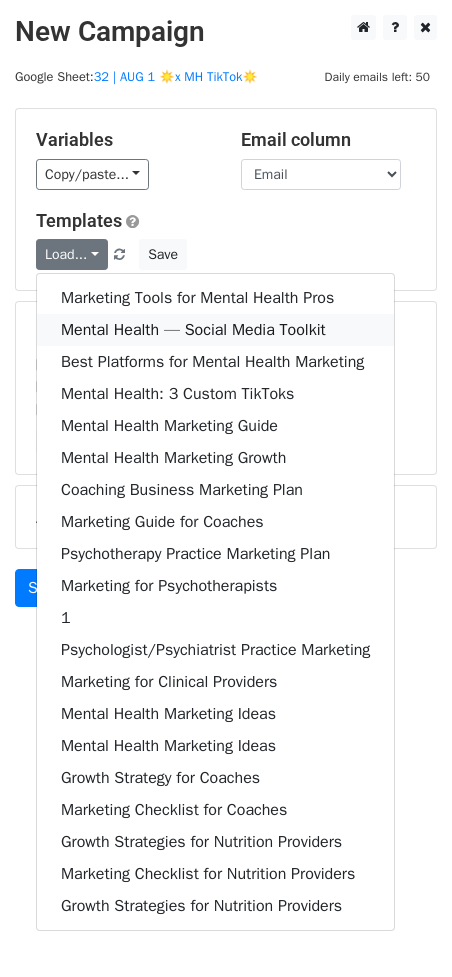 click on "Mental Health — Social Media Toolkit" at bounding box center [215, 330] 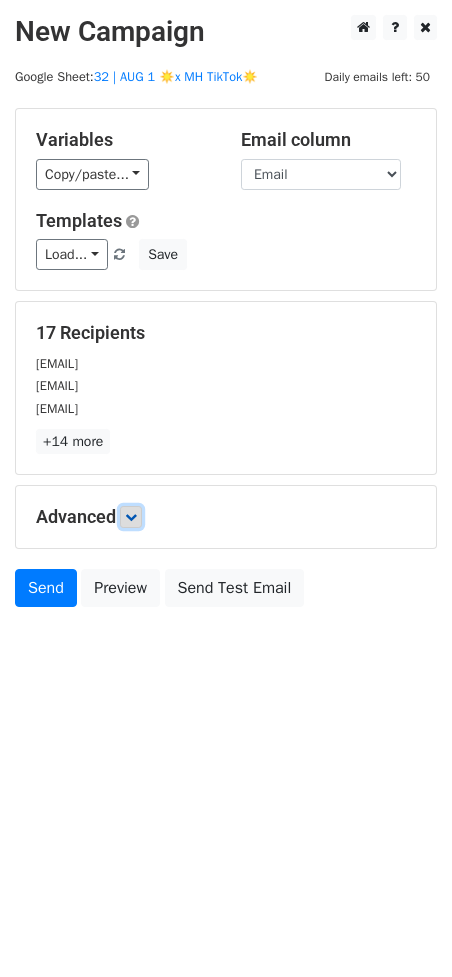 click at bounding box center (131, 517) 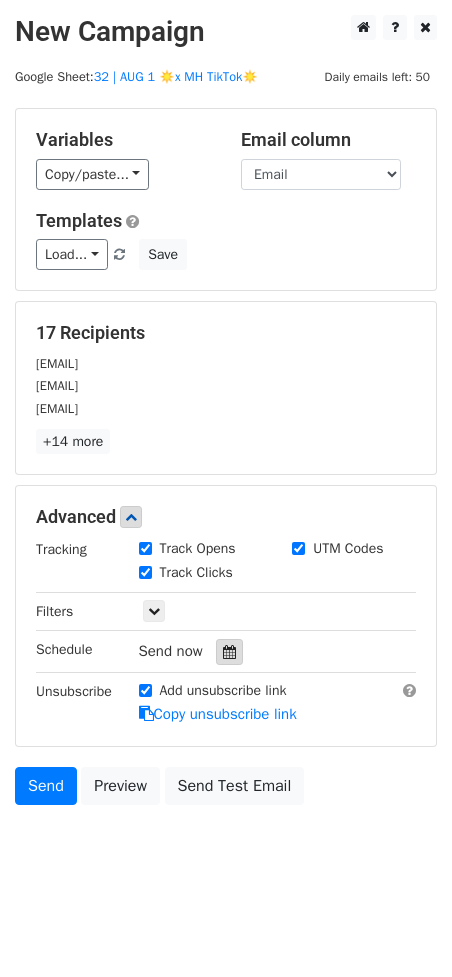 click at bounding box center [229, 652] 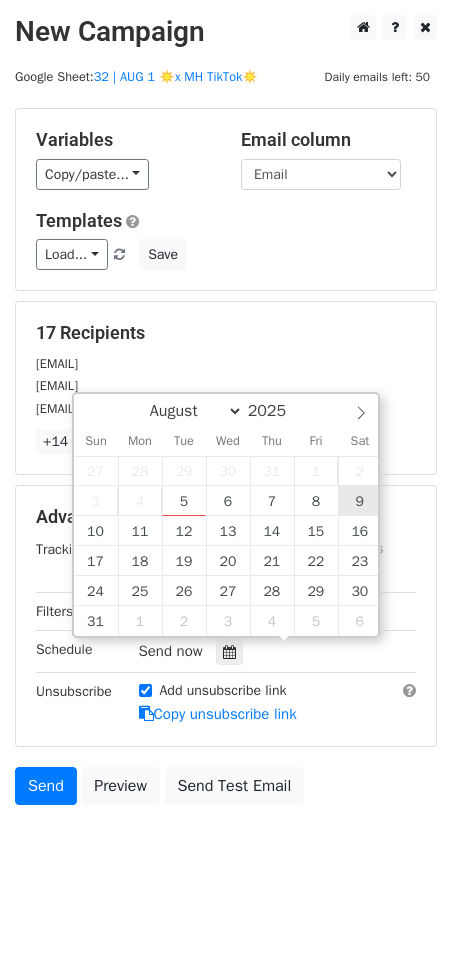 type on "2025-08-09 12:00" 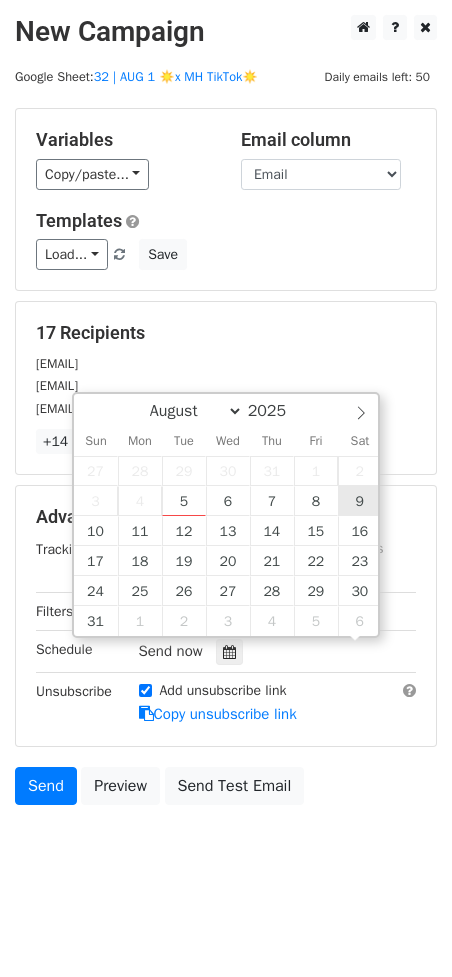 scroll, scrollTop: 0, scrollLeft: 0, axis: both 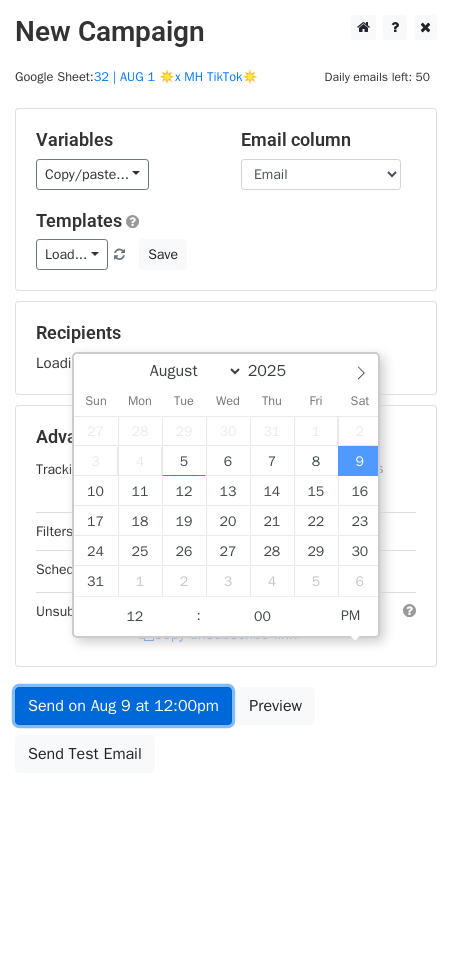 click on "Send on Aug 9 at 12:00pm" at bounding box center (123, 706) 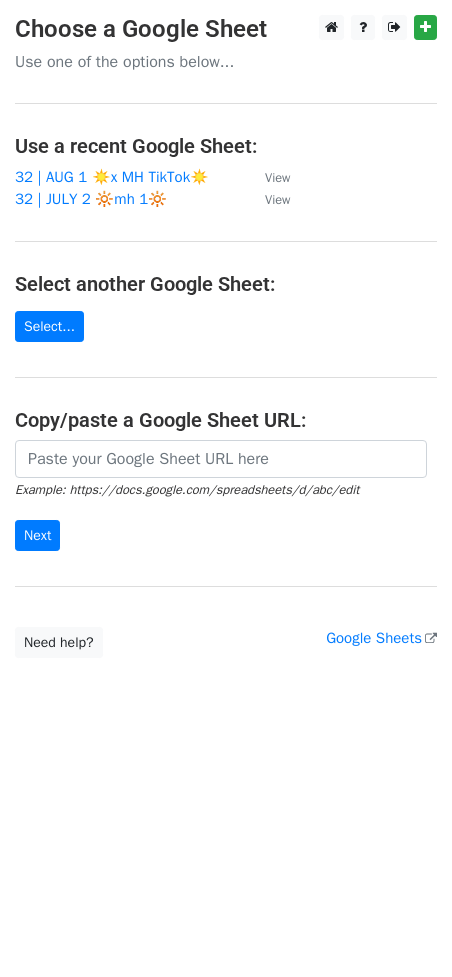 scroll, scrollTop: 0, scrollLeft: 0, axis: both 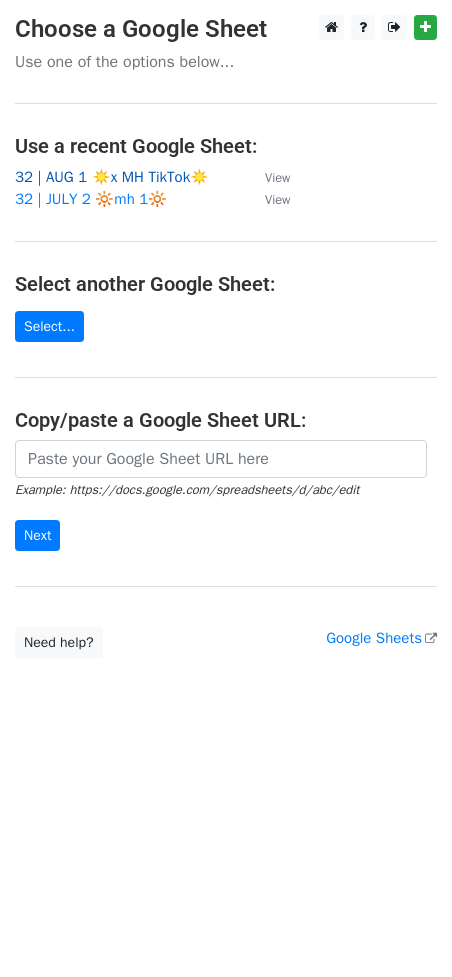 click on "32 | AUG 1 ☀️x MH TikTok☀️" at bounding box center (112, 177) 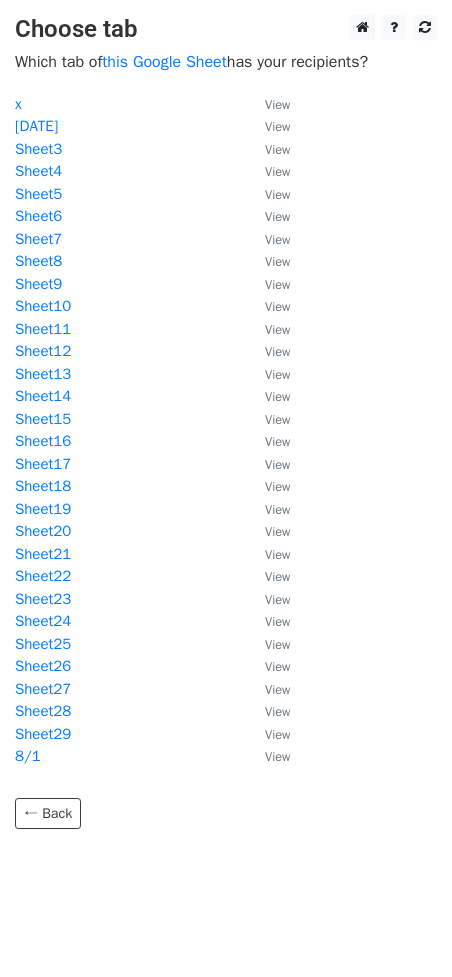 scroll, scrollTop: 0, scrollLeft: 0, axis: both 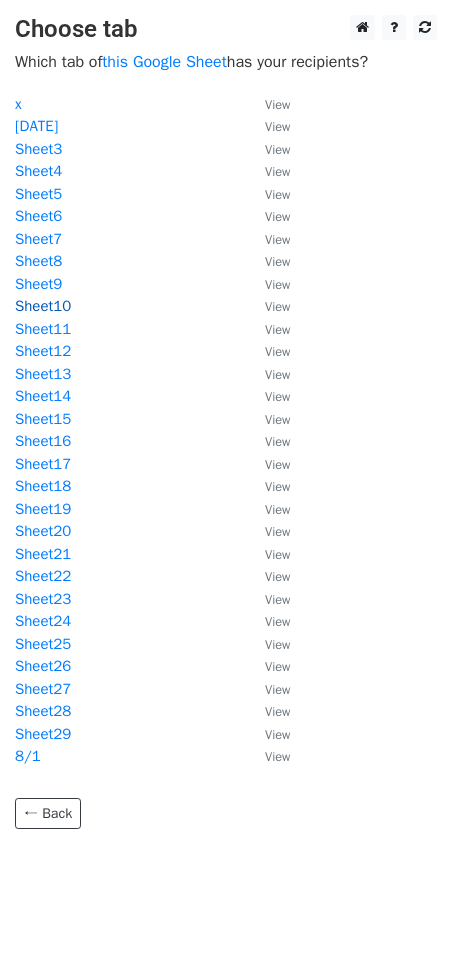 click on "Sheet10" at bounding box center [43, 306] 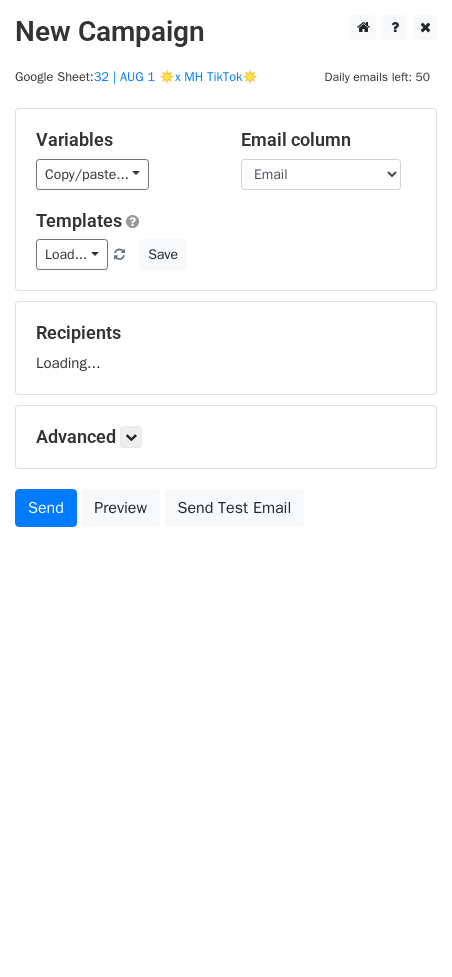 scroll, scrollTop: 0, scrollLeft: 0, axis: both 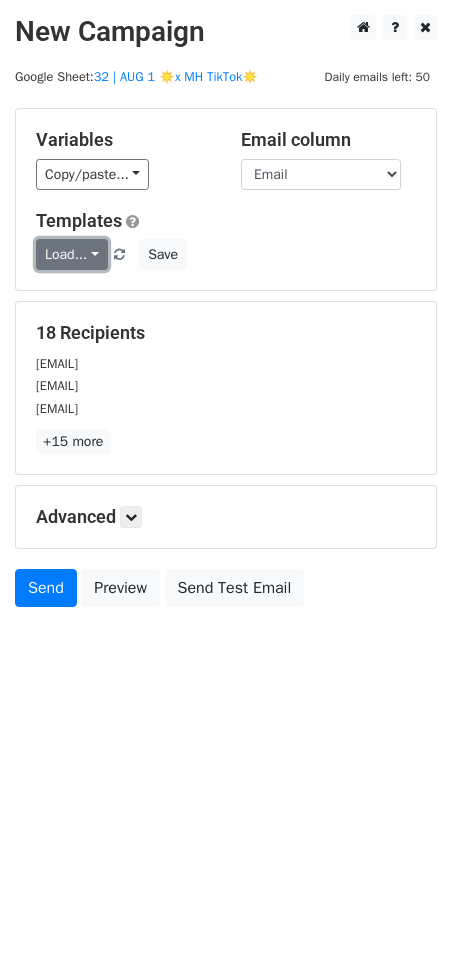 click on "Load..." at bounding box center [72, 254] 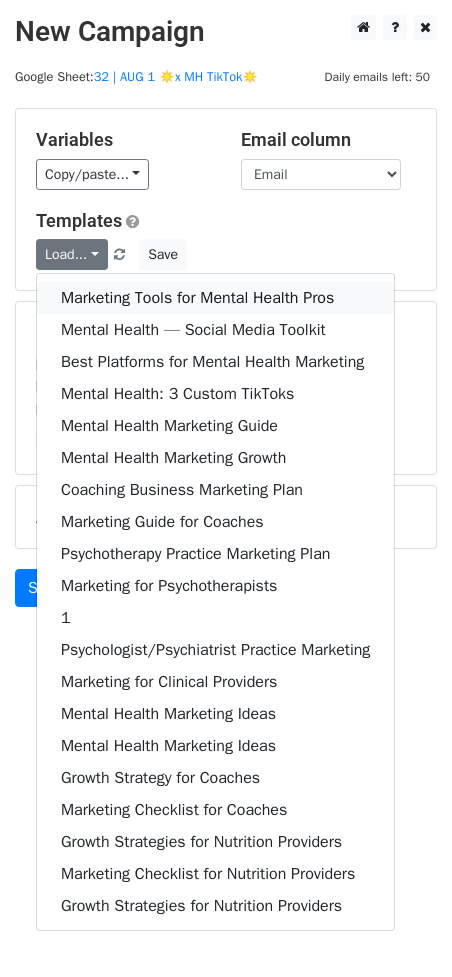 click on "Marketing Tools for Mental Health Pros" at bounding box center [215, 298] 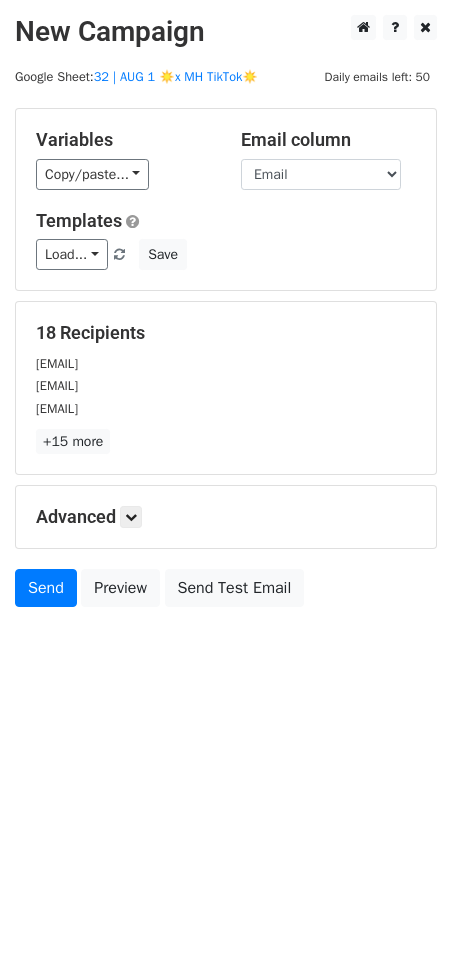 click on "Advanced" at bounding box center (226, 517) 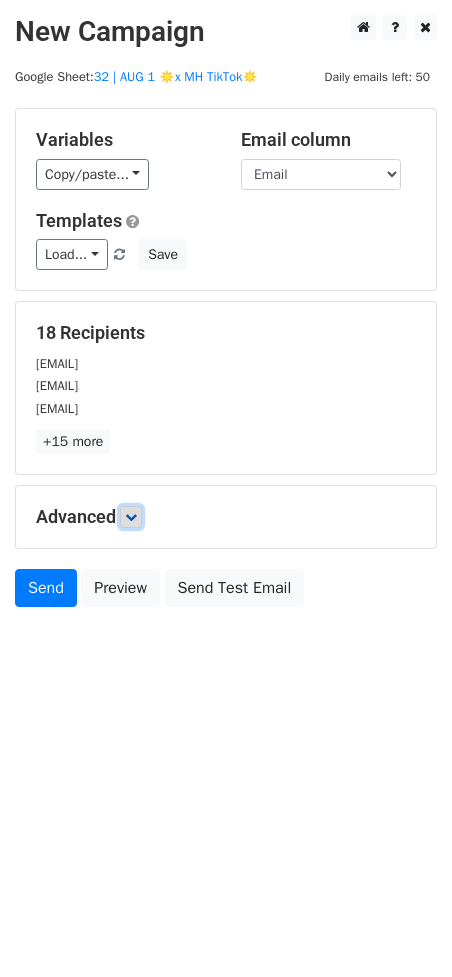 click at bounding box center [131, 517] 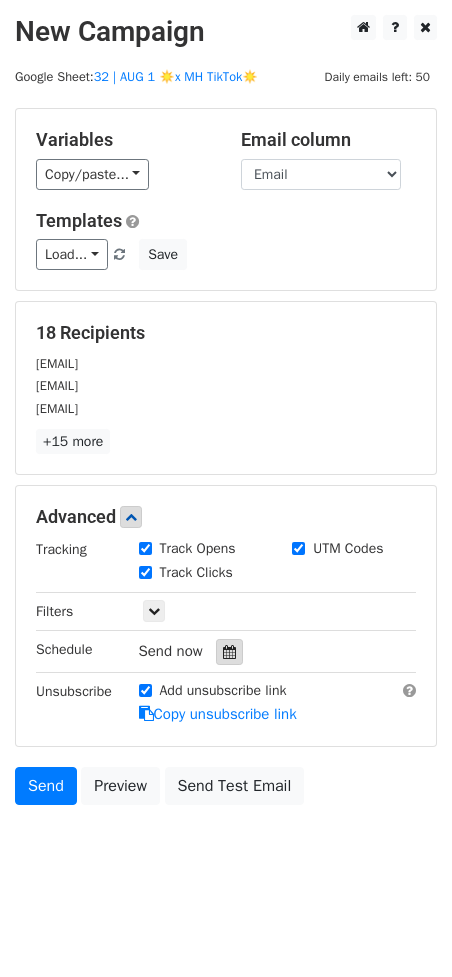 click at bounding box center [229, 652] 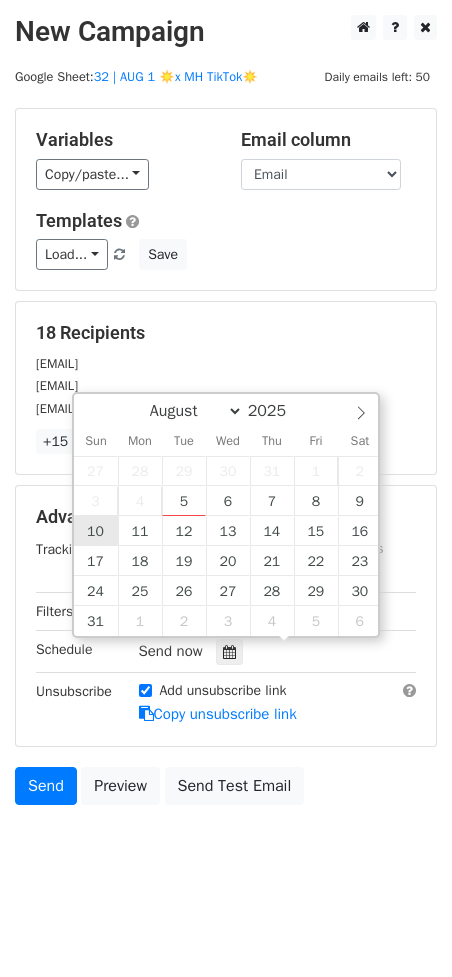 type on "2025-08-10 12:00" 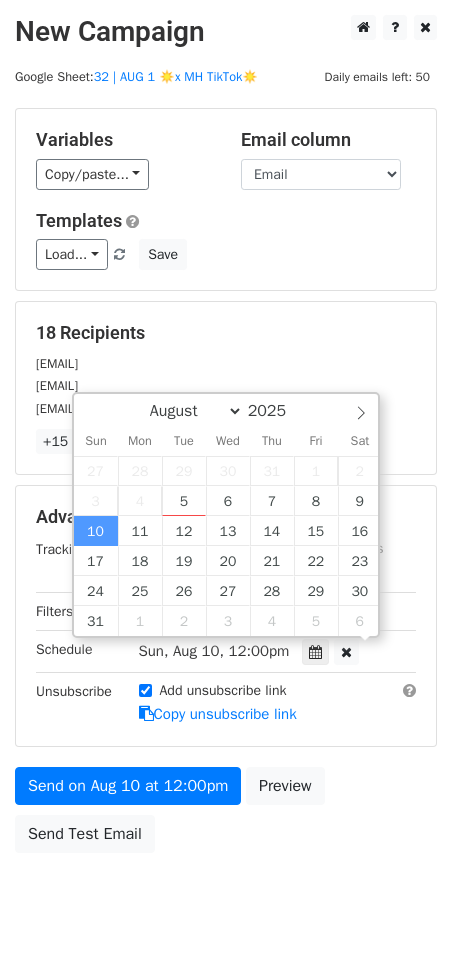 scroll, scrollTop: 0, scrollLeft: 0, axis: both 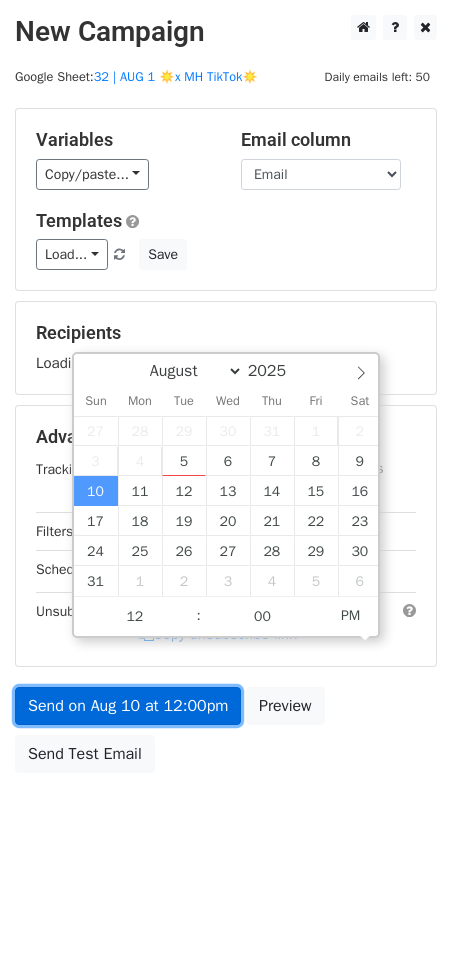 click on "Send on Aug 10 at 12:00pm" at bounding box center (128, 706) 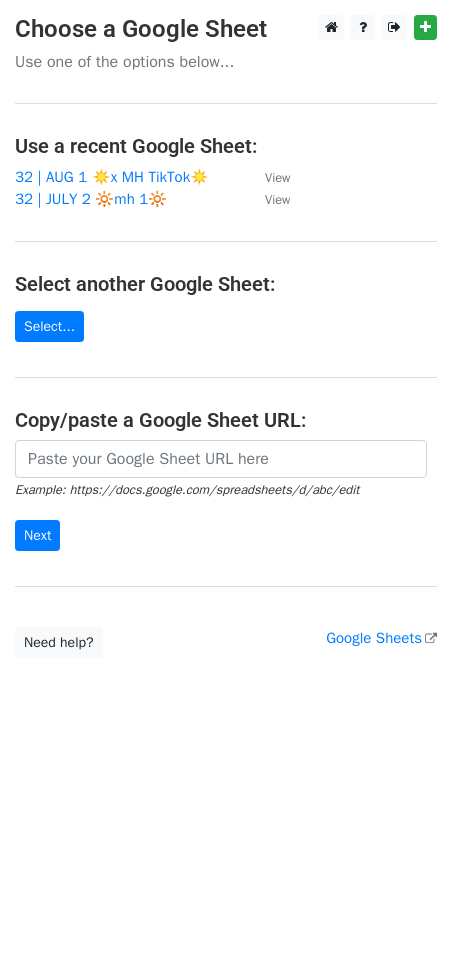 scroll, scrollTop: 0, scrollLeft: 0, axis: both 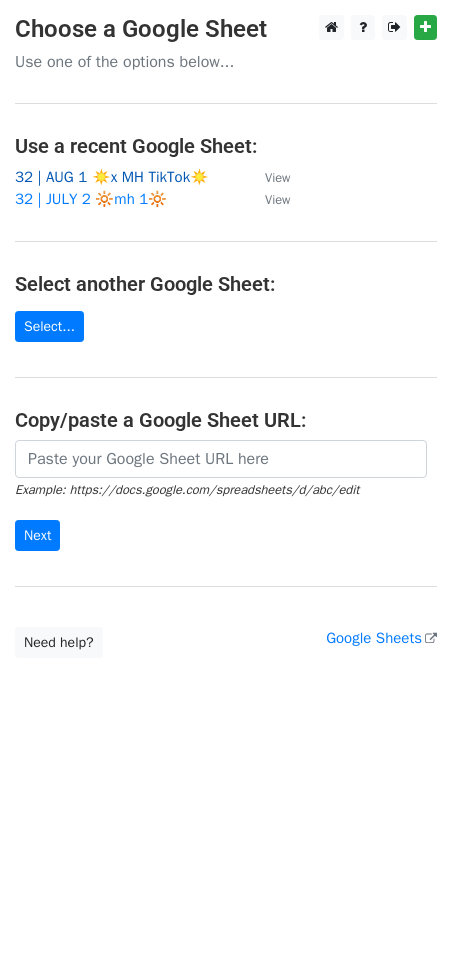 click on "32 | AUG 1 ☀️x MH TikTok☀️" at bounding box center (112, 177) 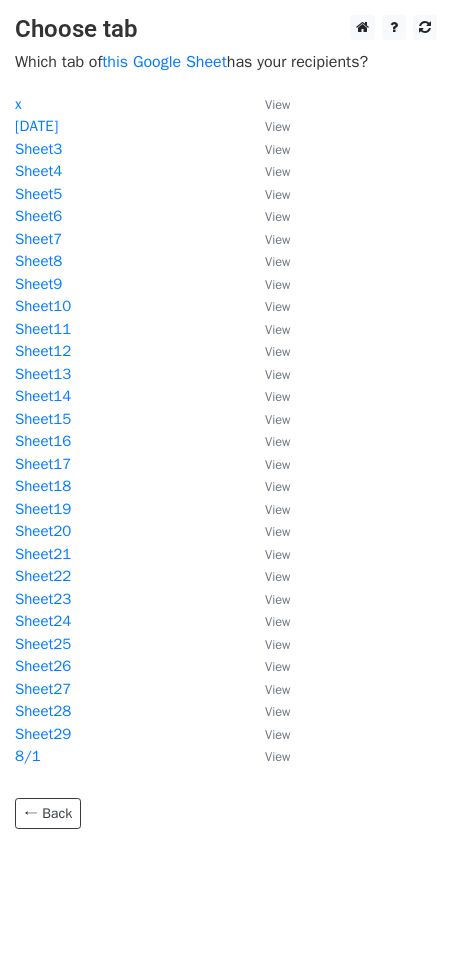 scroll, scrollTop: 0, scrollLeft: 0, axis: both 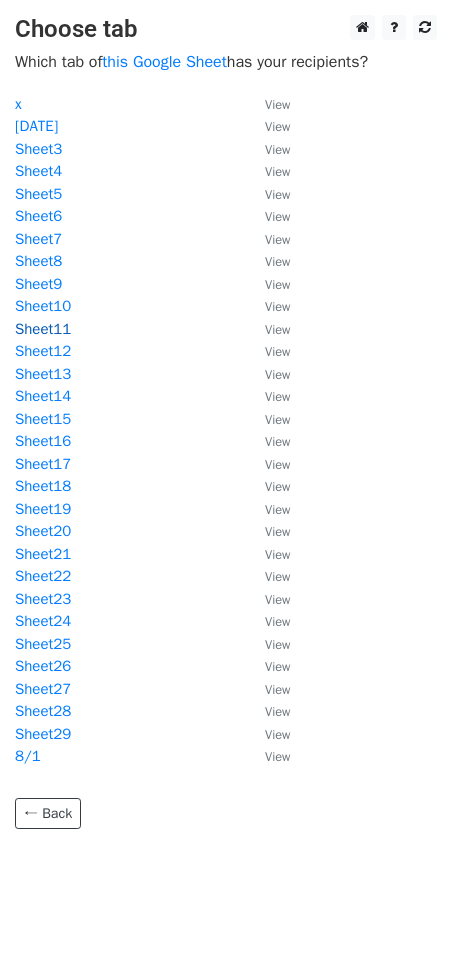 click on "Sheet11" at bounding box center [43, 329] 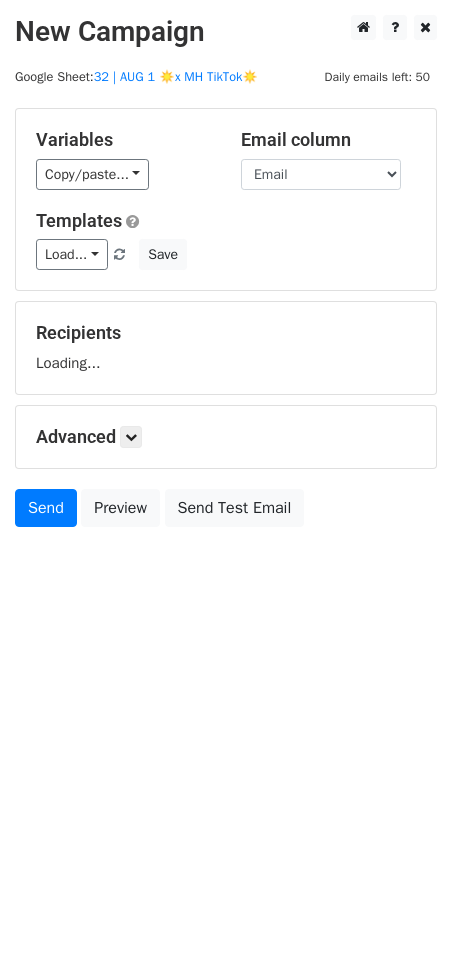 scroll, scrollTop: 0, scrollLeft: 0, axis: both 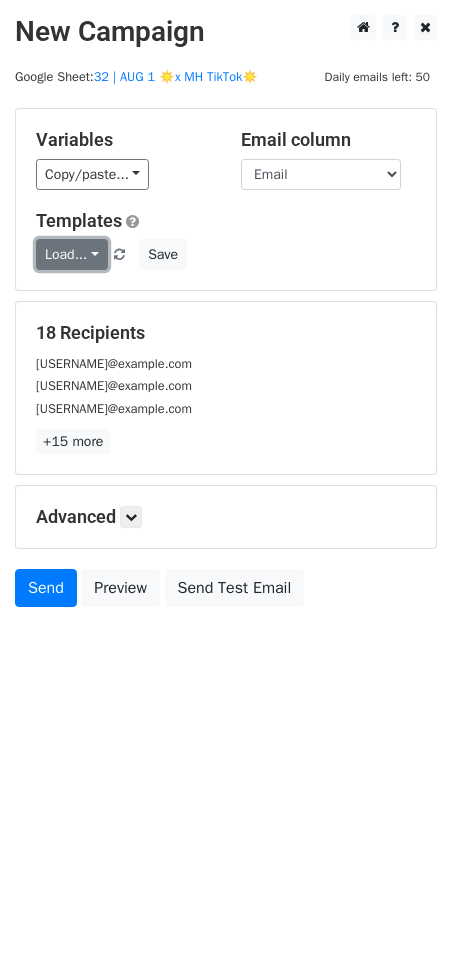 click on "Load..." at bounding box center [72, 254] 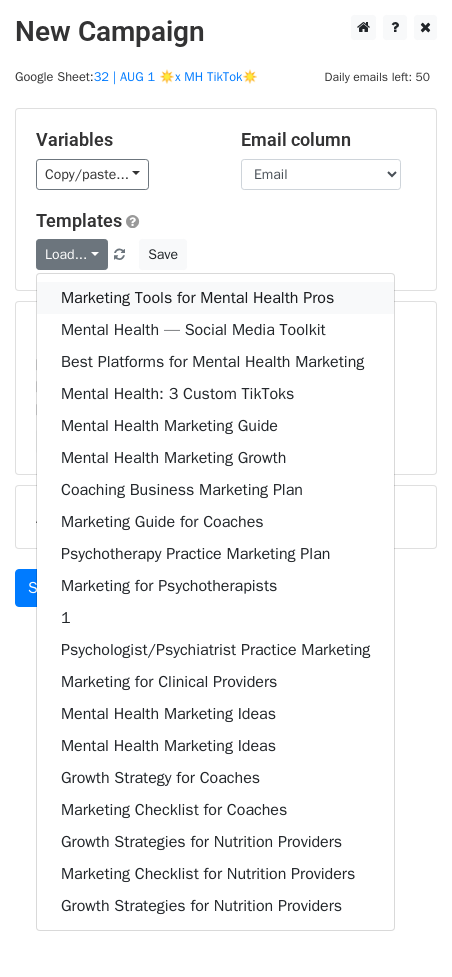 click on "Marketing Tools for Mental Health Pros" at bounding box center [215, 298] 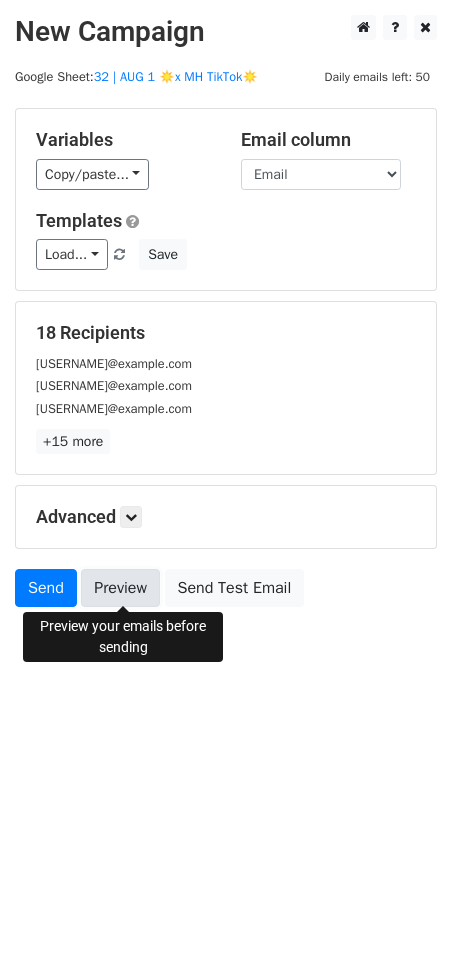 click on "Preview" at bounding box center (120, 588) 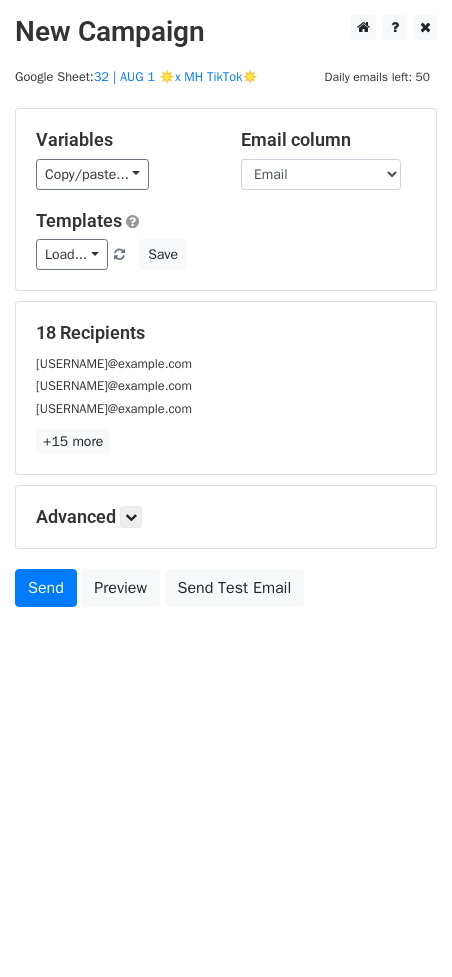 click on "Advanced
Tracking
Track Opens
UTM Codes
Track Clicks
Filters
Only include spreadsheet rows that match the following filters:
Schedule
Send now
Unsubscribe
Add unsubscribe link
Copy unsubscribe link" at bounding box center [226, 517] 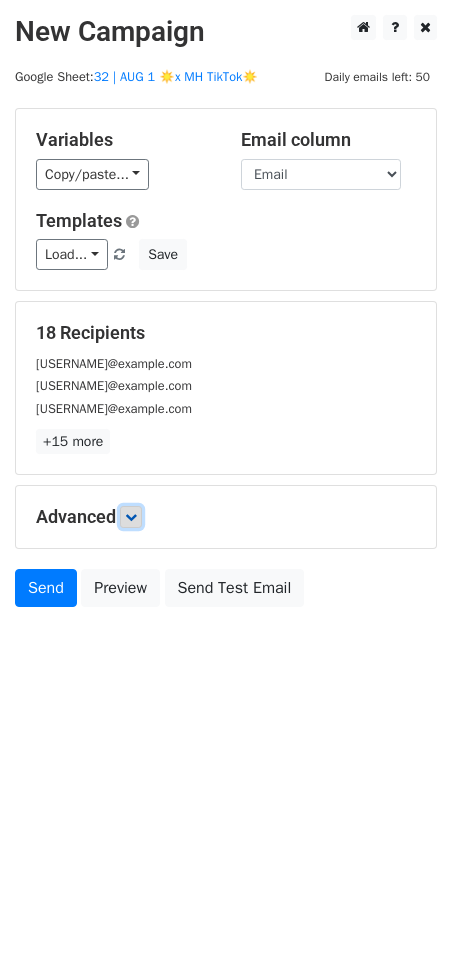 click at bounding box center (131, 517) 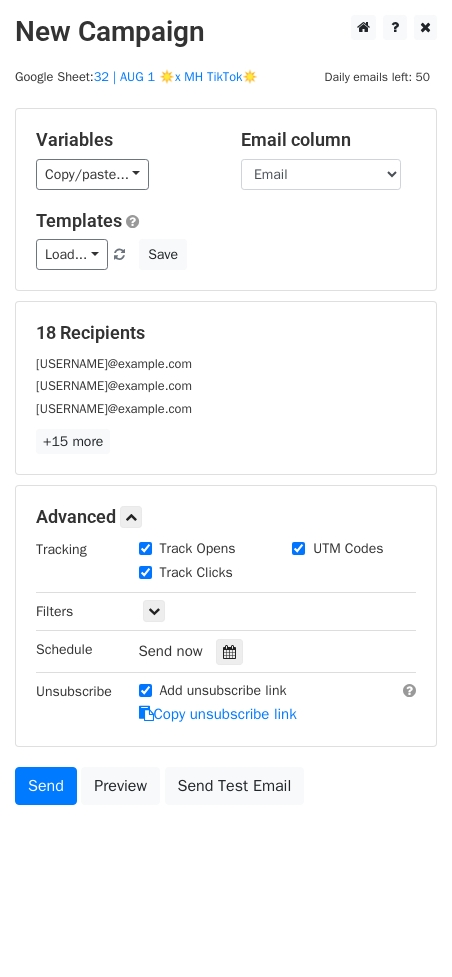 drag, startPoint x: 240, startPoint y: 652, endPoint x: 257, endPoint y: 642, distance: 19.723083 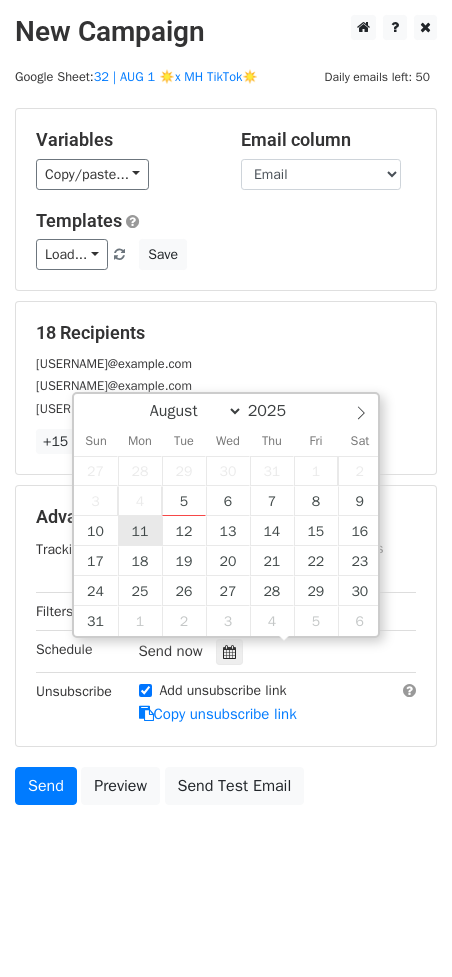 type on "2025-08-11 12:00" 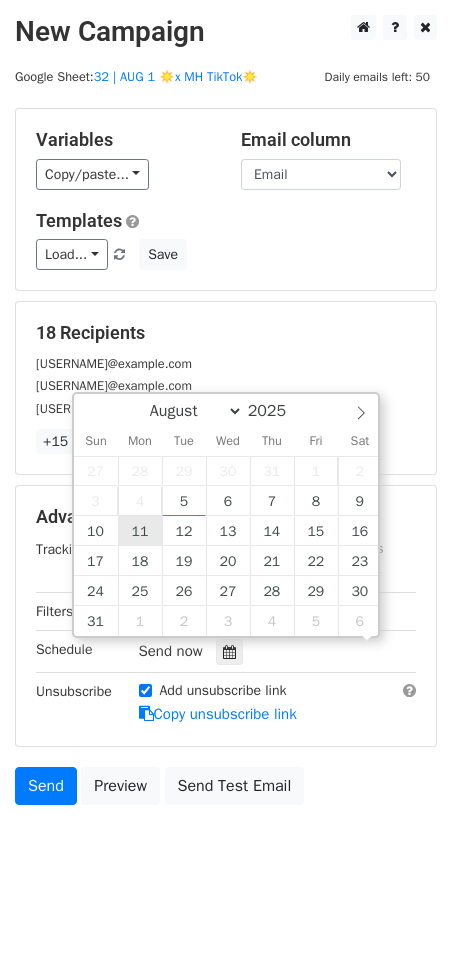scroll, scrollTop: 0, scrollLeft: 0, axis: both 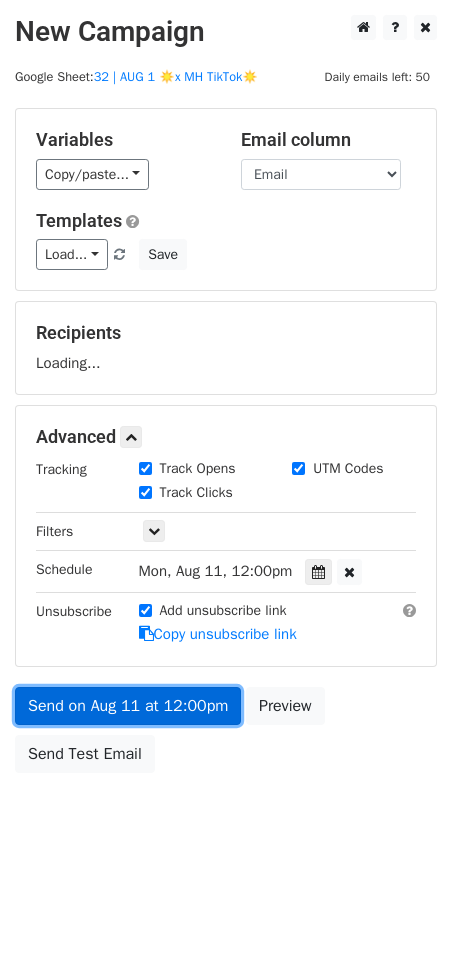 click on "Send on Aug 11 at 12:00pm" at bounding box center [128, 706] 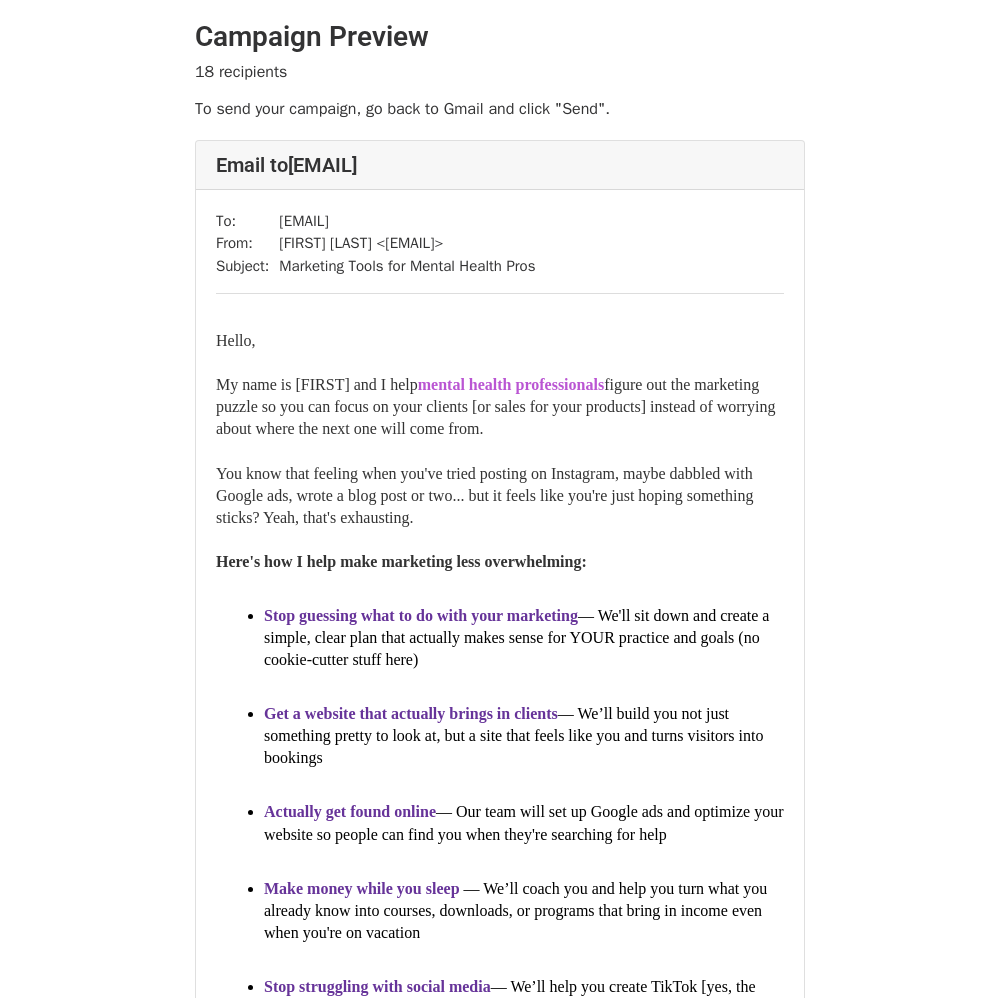 scroll, scrollTop: 0, scrollLeft: 0, axis: both 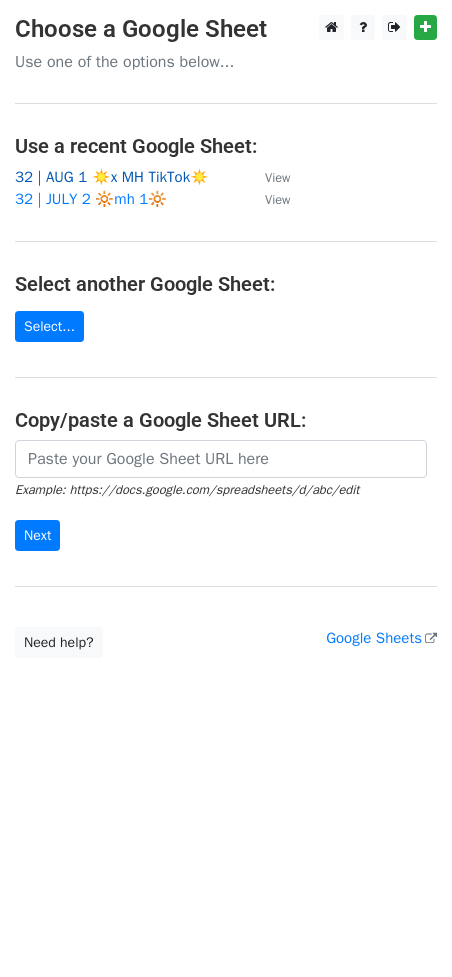 click on "32 | AUG 1 ☀️x MH TikTok☀️" at bounding box center (112, 177) 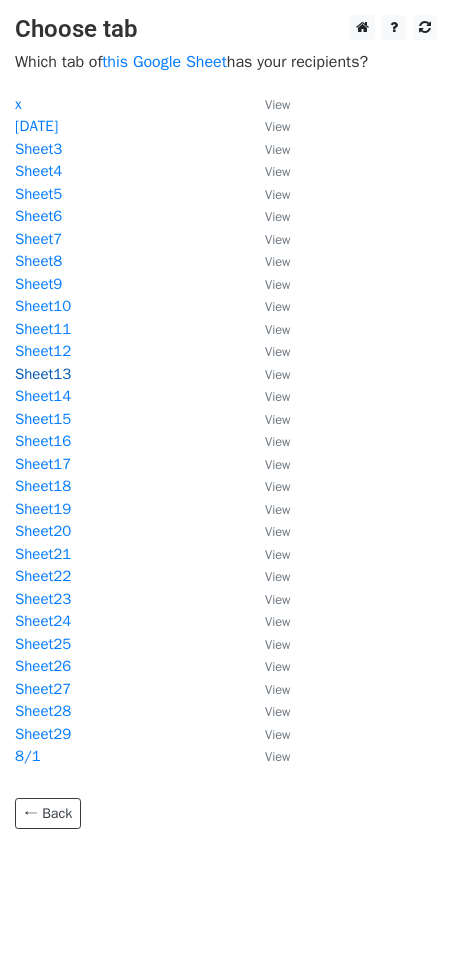 scroll, scrollTop: 0, scrollLeft: 0, axis: both 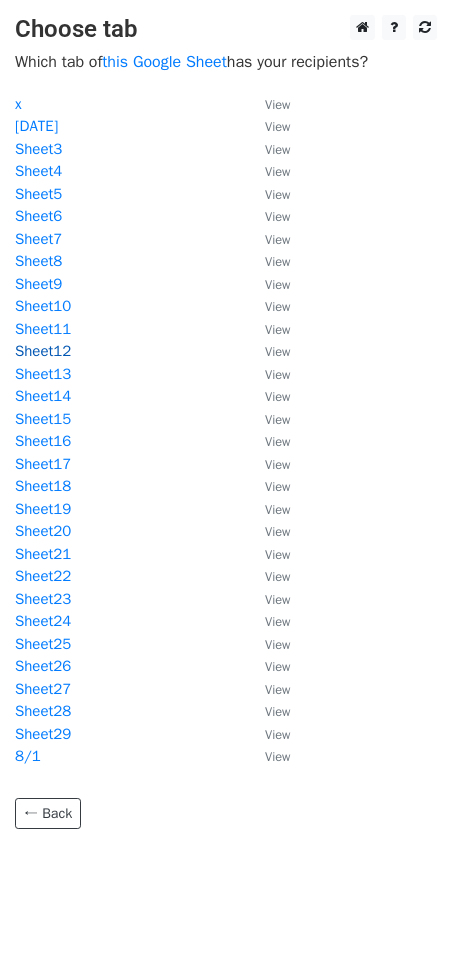 click on "Sheet12" at bounding box center (43, 351) 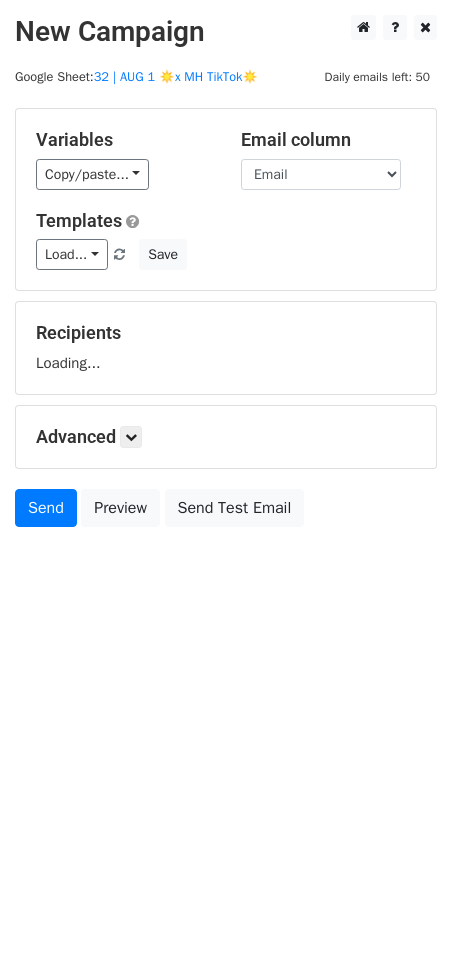 scroll, scrollTop: 0, scrollLeft: 0, axis: both 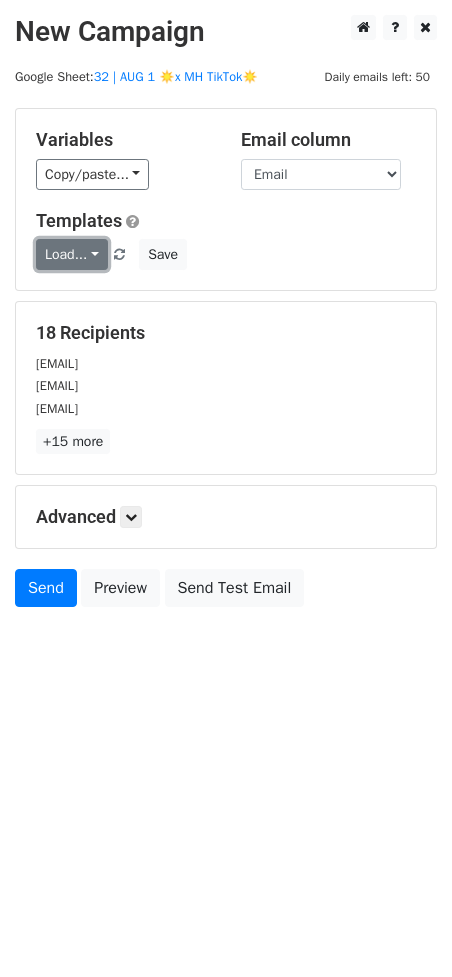 click on "Load..." at bounding box center (72, 254) 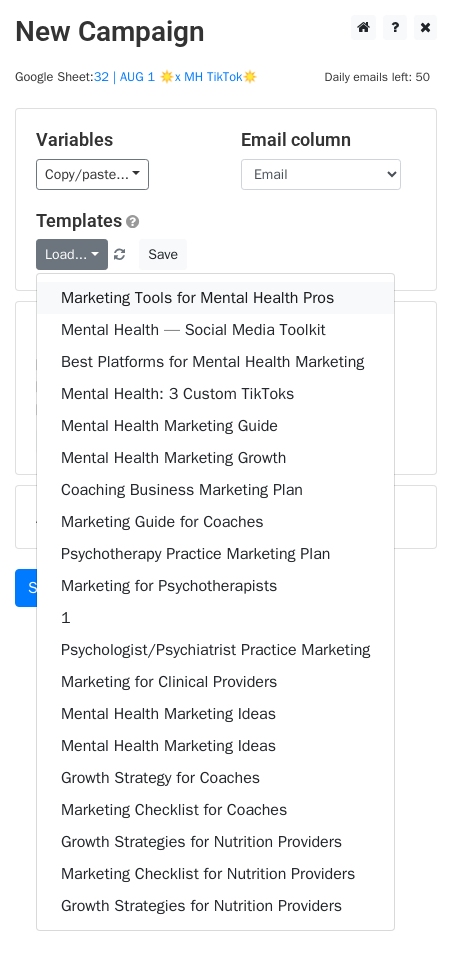 click on "Marketing Tools for Mental Health Pros" at bounding box center (215, 298) 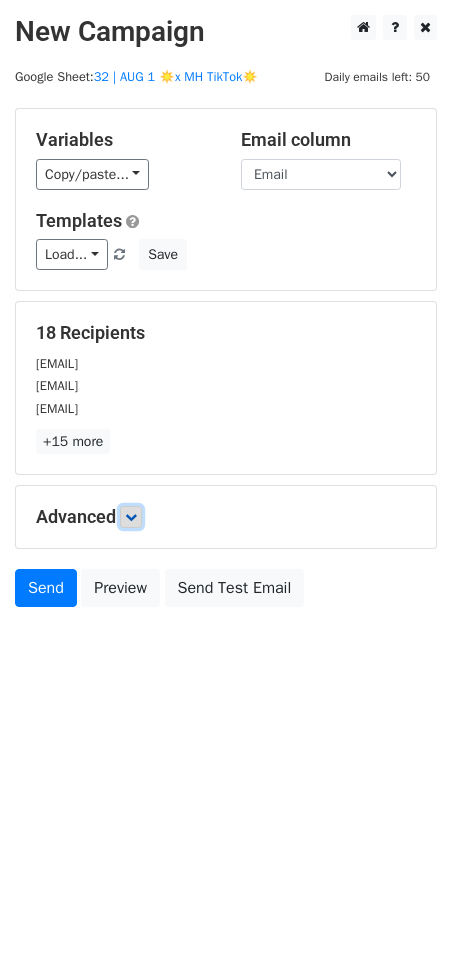 click at bounding box center [131, 517] 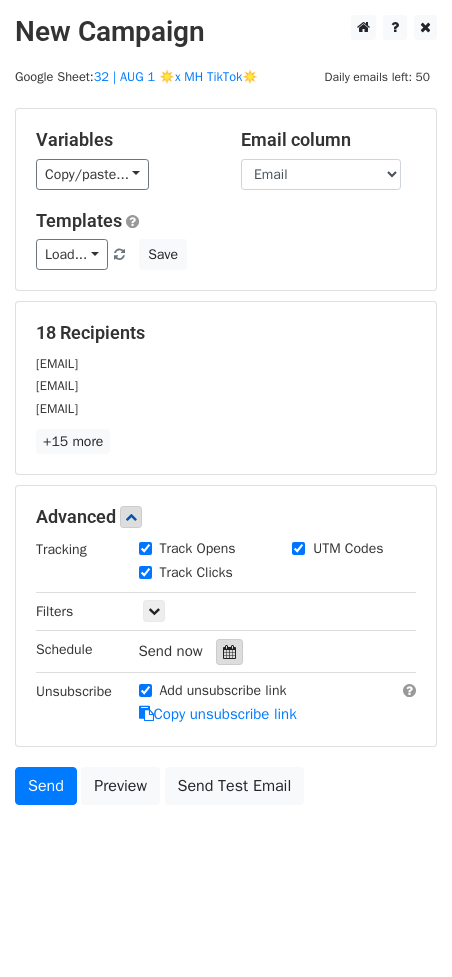 click at bounding box center [229, 652] 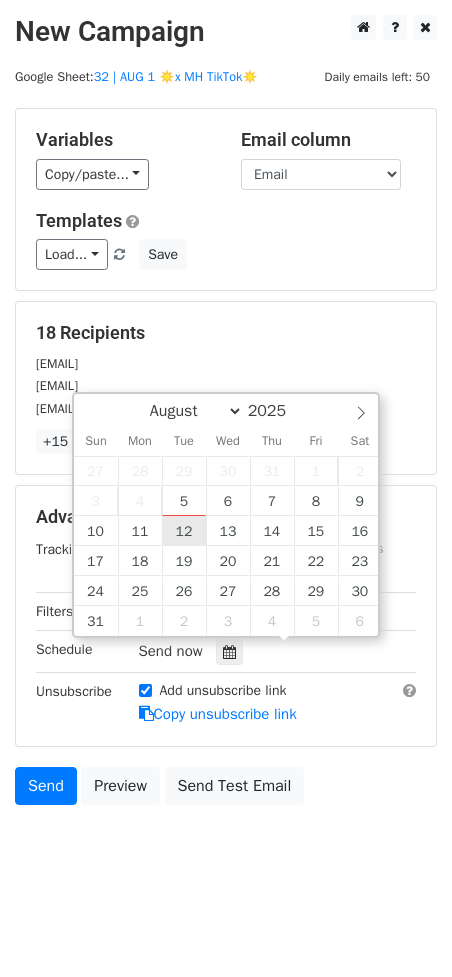 type on "2025-08-12 12:00" 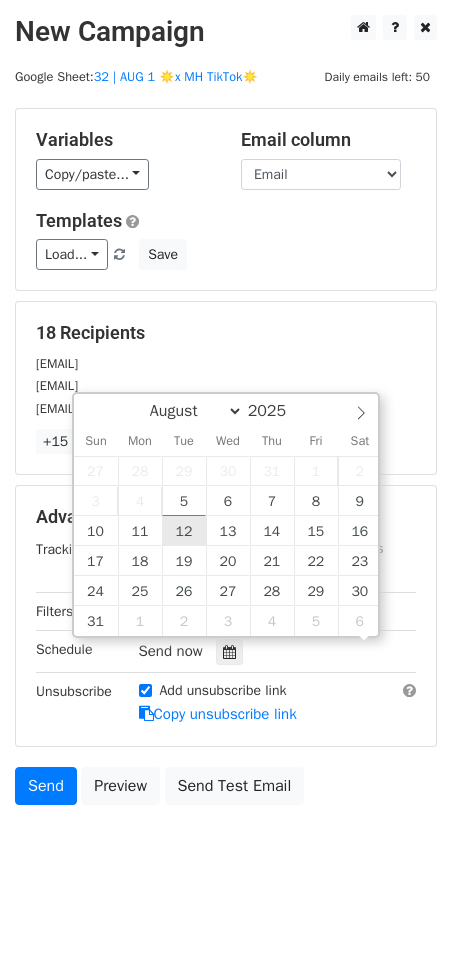 scroll, scrollTop: 0, scrollLeft: 0, axis: both 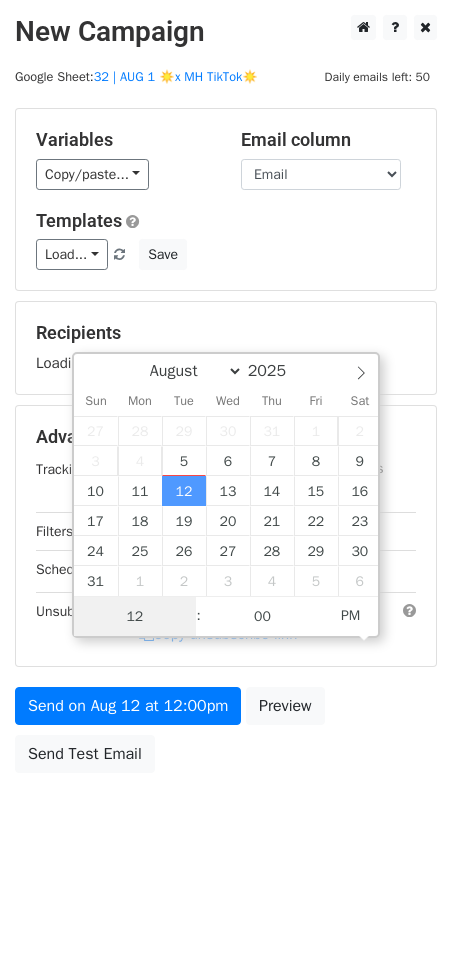 type on "1" 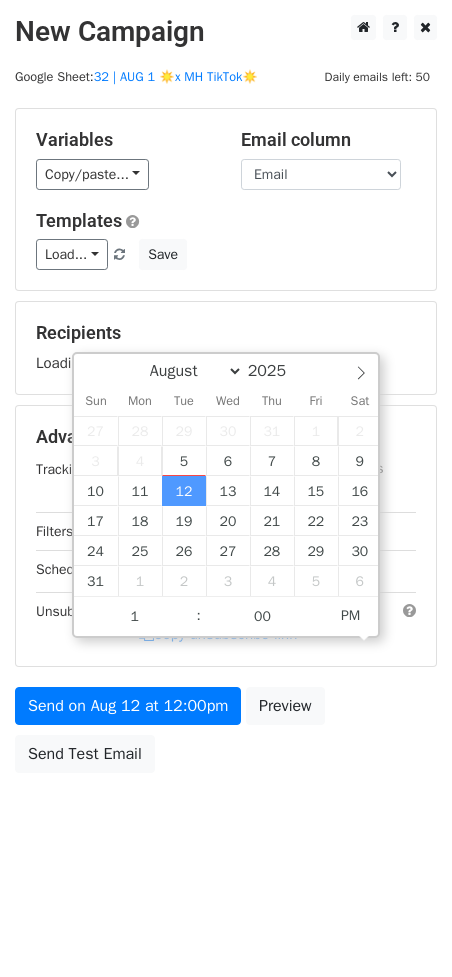 type on "2025-08-12 13:00" 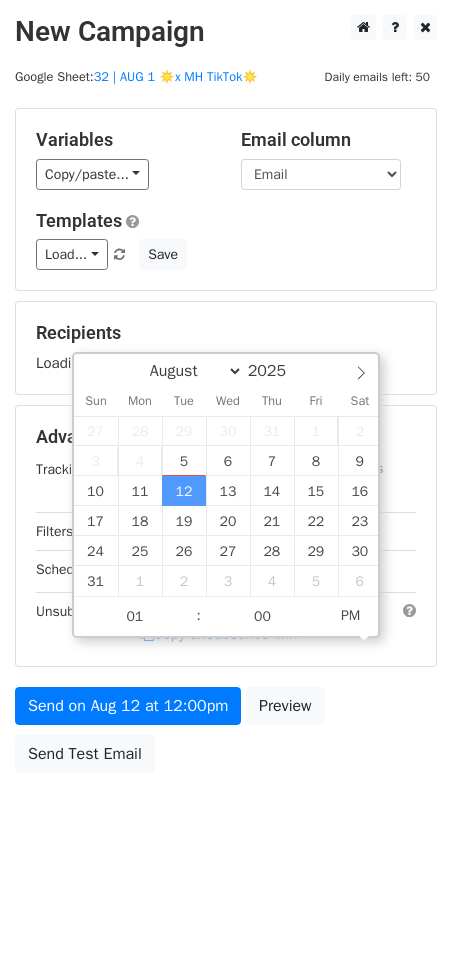click on "Send on Aug 12 at 12:00pm
Preview
Send Test Email" at bounding box center [226, 735] 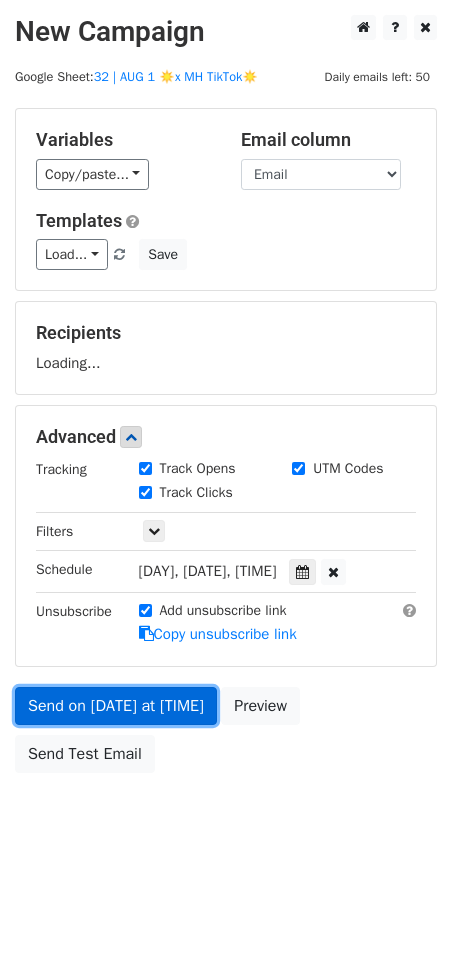 click on "Send on Aug 12 at 1:00pm" at bounding box center (116, 706) 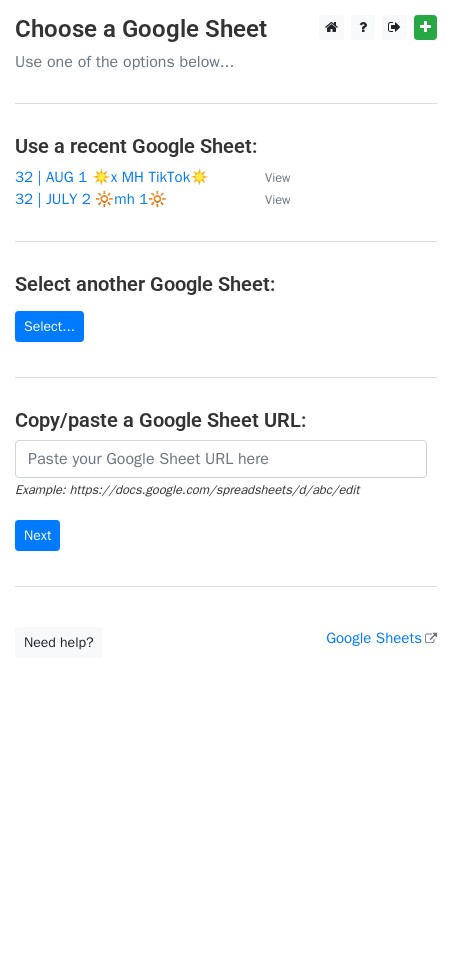 scroll, scrollTop: 0, scrollLeft: 0, axis: both 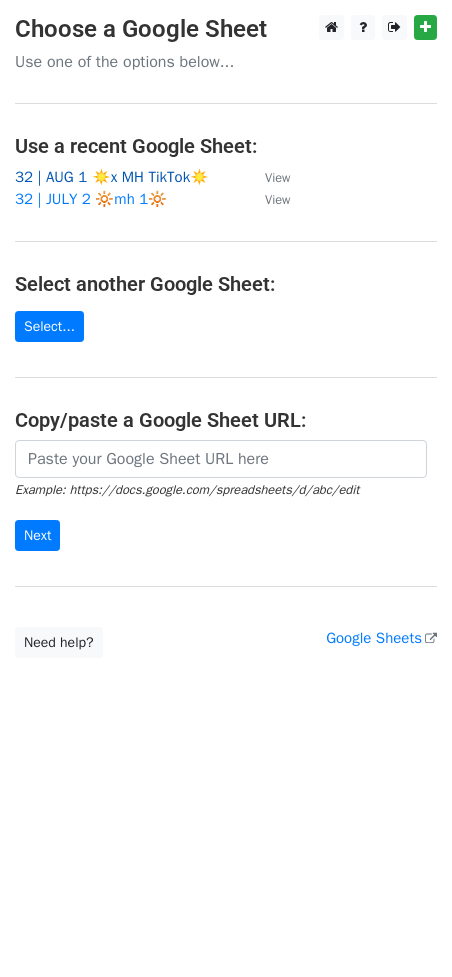 click on "32 | AUG 1 ☀️x MH TikTok☀️" at bounding box center [112, 177] 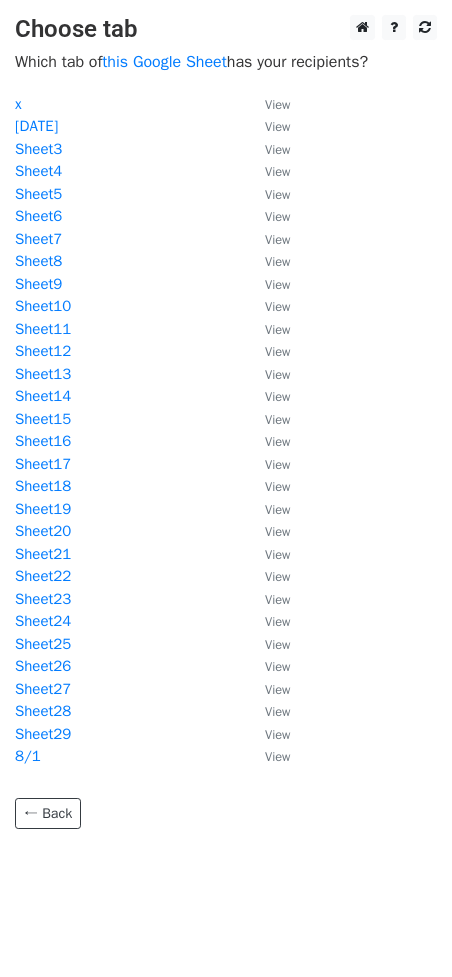 scroll, scrollTop: 0, scrollLeft: 0, axis: both 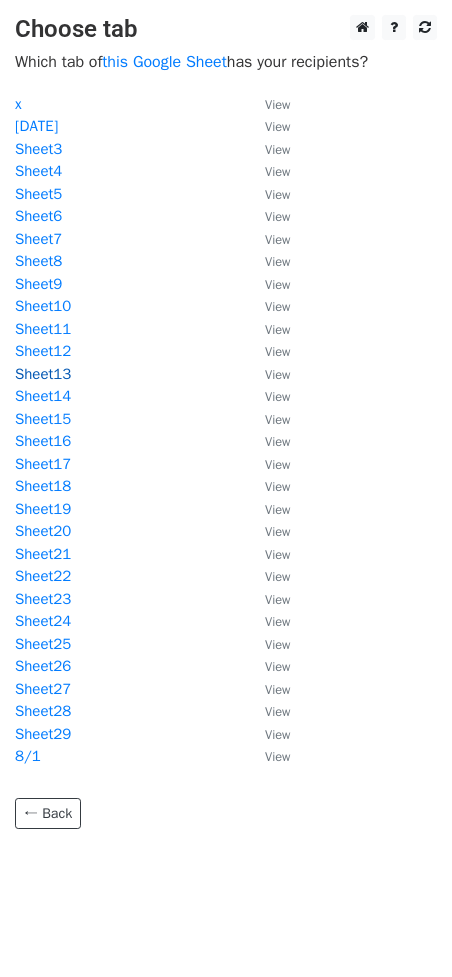 click on "Sheet13" at bounding box center (43, 374) 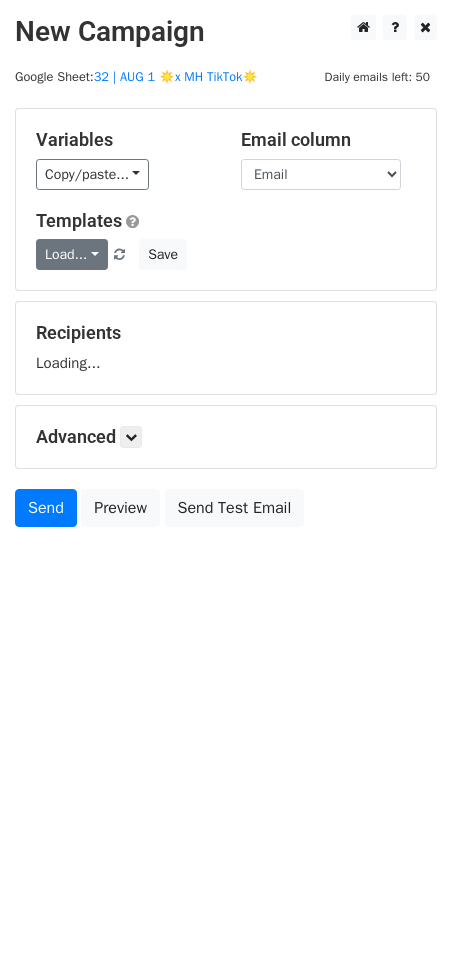 scroll, scrollTop: 0, scrollLeft: 0, axis: both 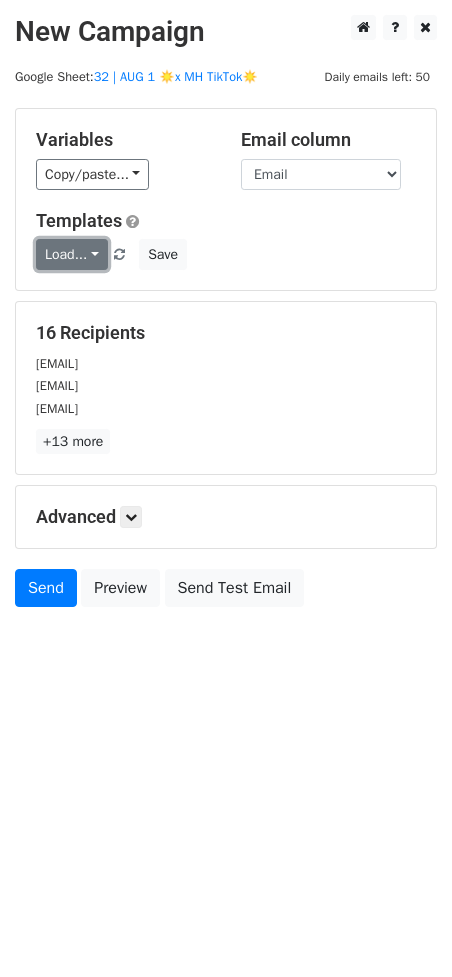 click on "Load..." at bounding box center [72, 254] 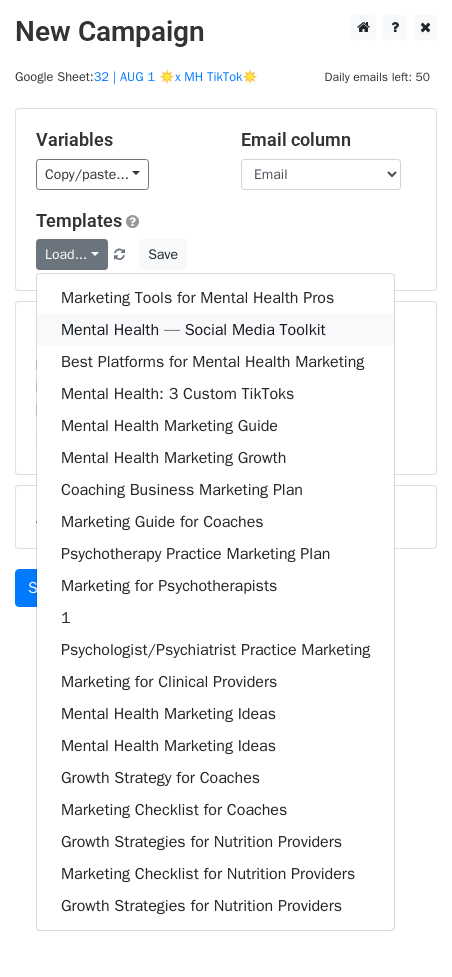 click on "Mental Health — Social Media Toolkit" at bounding box center (215, 330) 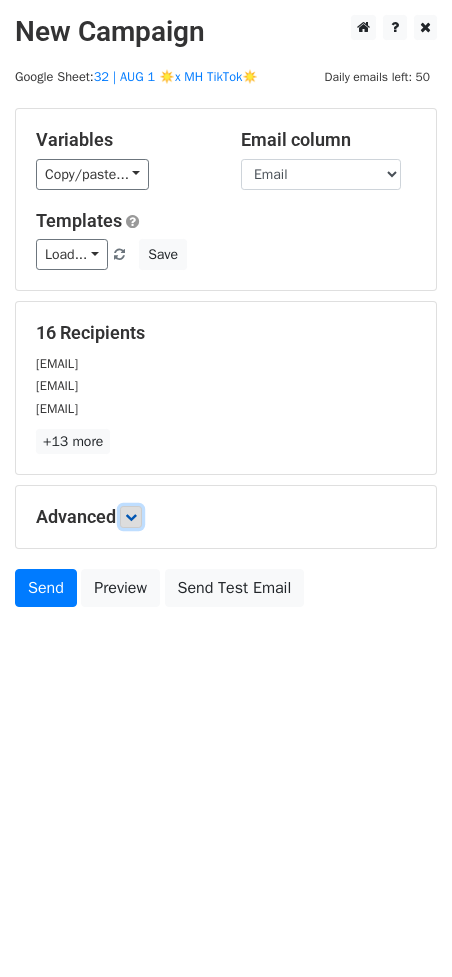 click at bounding box center [131, 517] 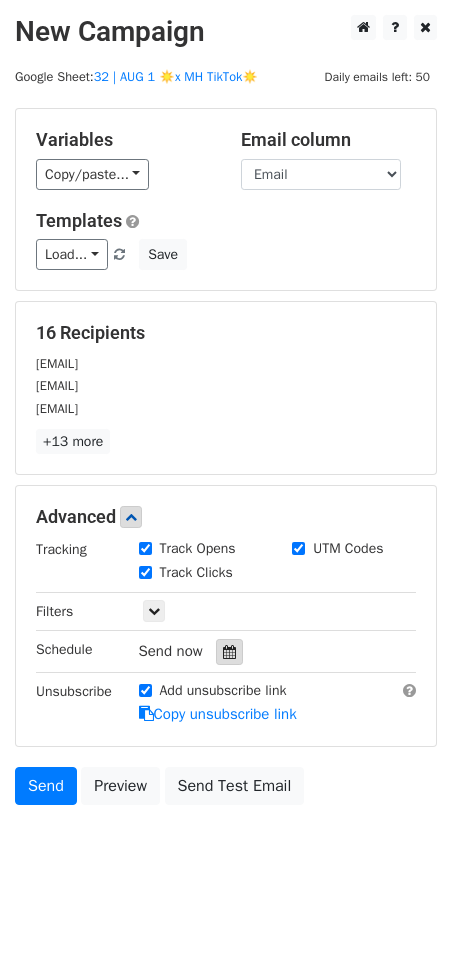 click at bounding box center [229, 652] 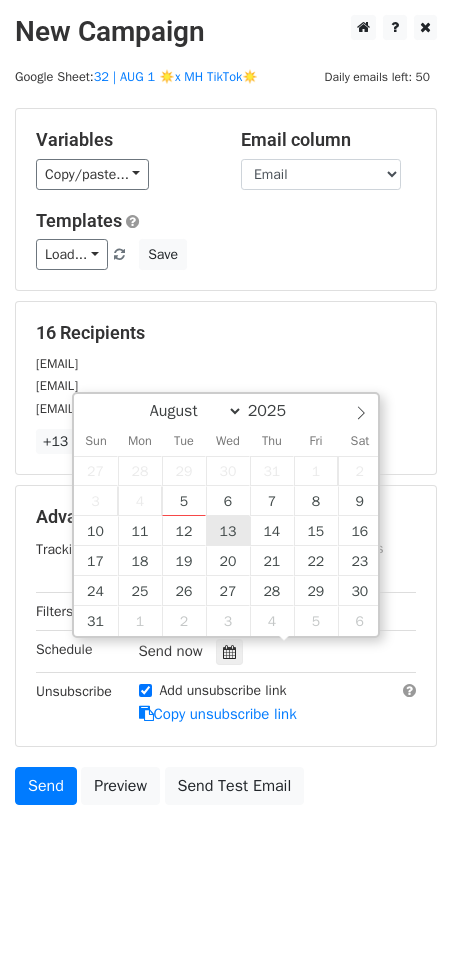 type on "2025-08-13 12:00" 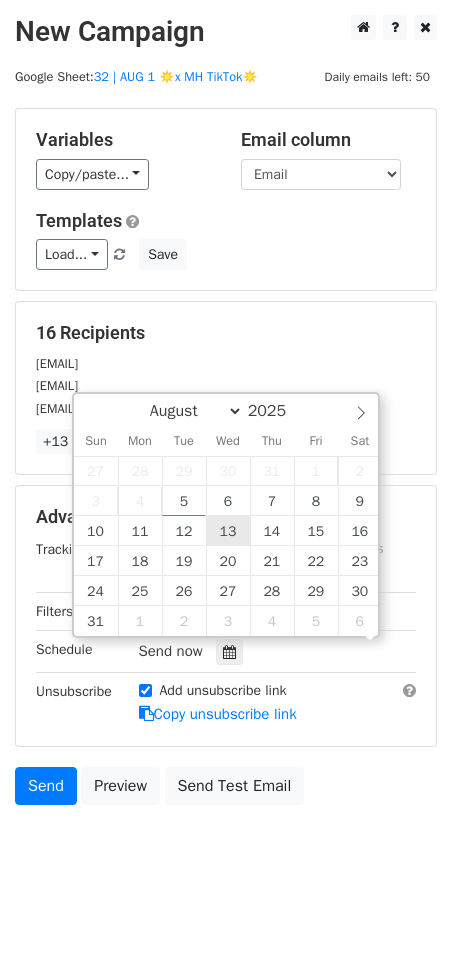 scroll, scrollTop: 0, scrollLeft: 0, axis: both 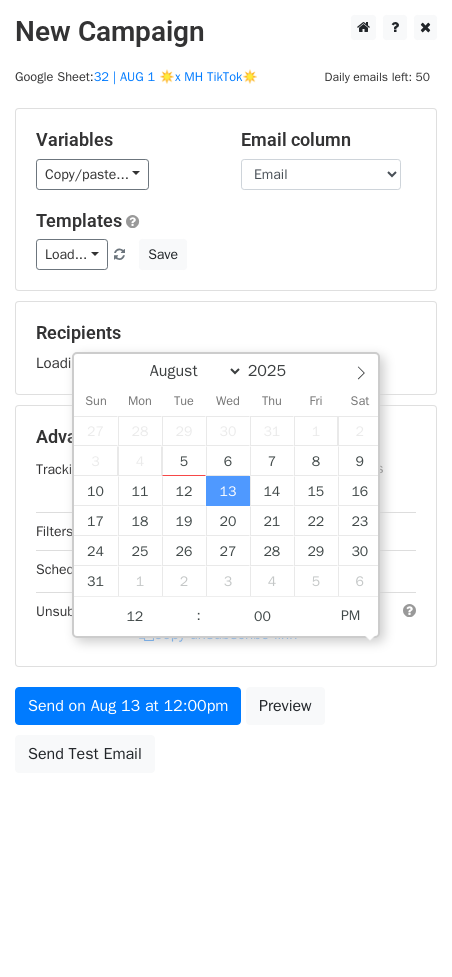 click on "Variables
Copy/paste...
{{Email}}
Email column
Email
Templates
Load...
Marketing Tools for Mental Health Pros
Mental Health — Social Media Toolkit
Best Platforms for Mental Health Marketing
Mental Health: 3 Custom TikToks
Mental Health Marketing Guide
Mental Health Marketing Growth
Coaching Business Marketing Plan
Marketing Guide for Coaches
Psychotherapy Practice Marketing Plan
Marketing for Psychotherapists
1
Psychologist/Psychiatrist Practice Marketing
Marketing for Clinical Providers
Mental Health Marketing Ideas
Mental Health Marketing Ideas
Growth Strategy for Coaches
Marketing Checklist for Coaches
Growth Strategies for Nutrition Providers
Marketing Checklist for Nutrition Providers
Growth Strategies for Nutrition Providers
Save
Recipients Loading...
Advanced
Tracking
Track Opens
UTM Codes" at bounding box center [226, 445] 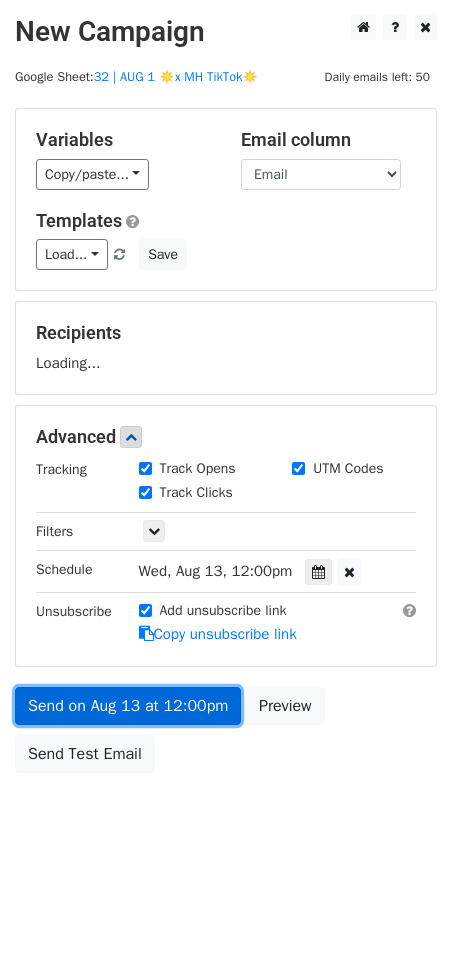 click on "Send on Aug 13 at 12:00pm" at bounding box center [128, 706] 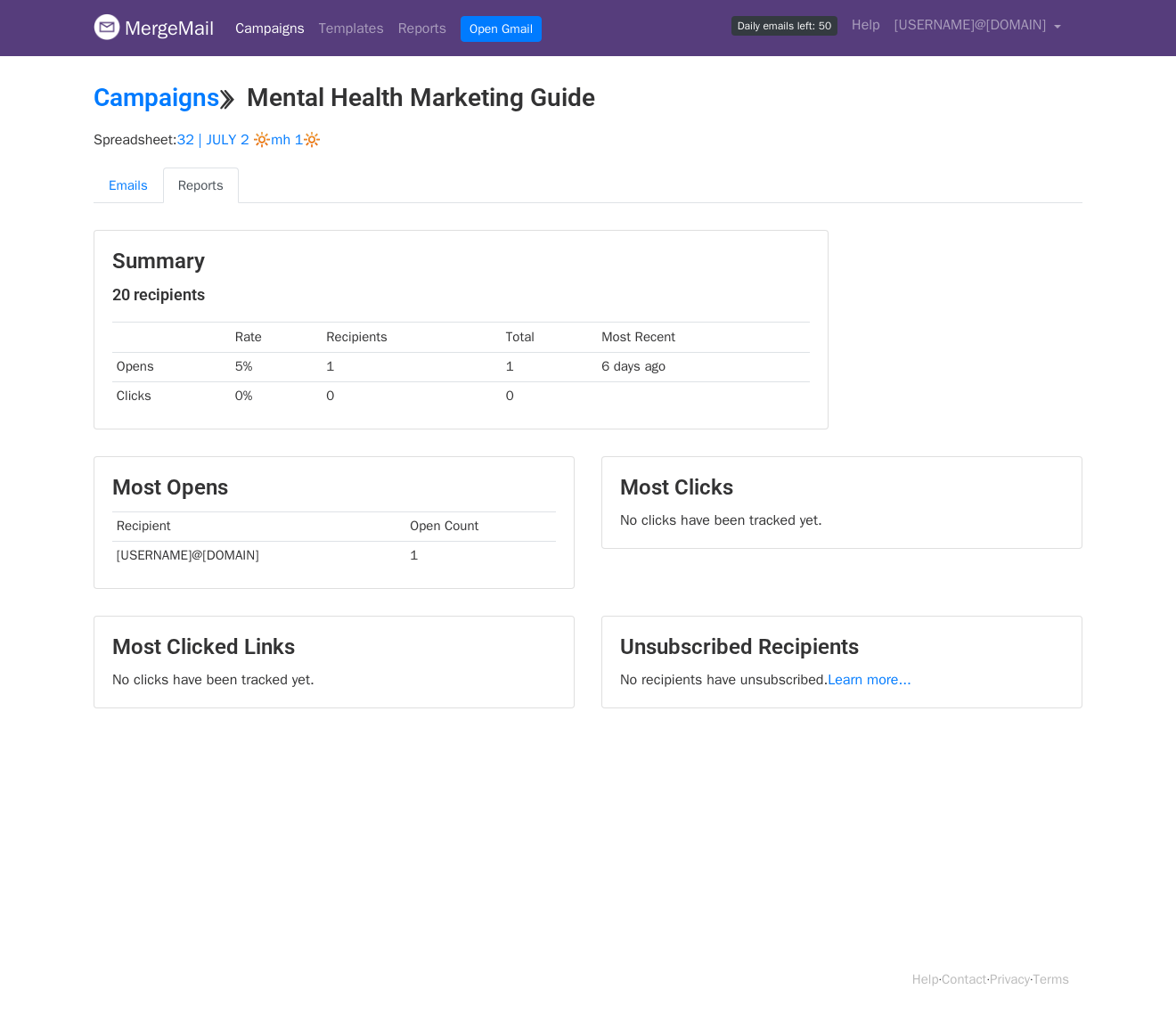 scroll, scrollTop: 0, scrollLeft: 0, axis: both 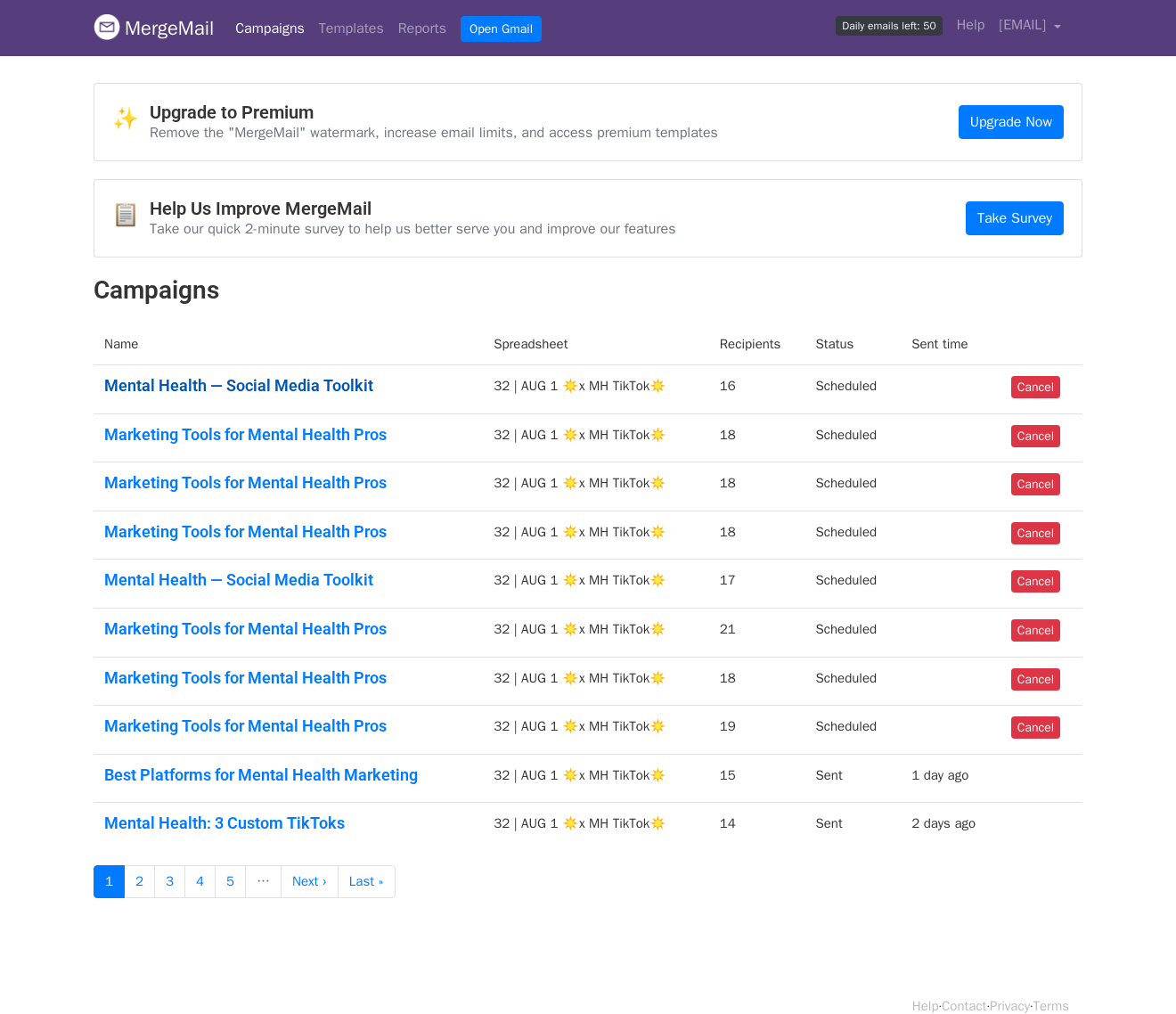 click on "Mental Health — Social Media Toolkit" at bounding box center (288, 386) 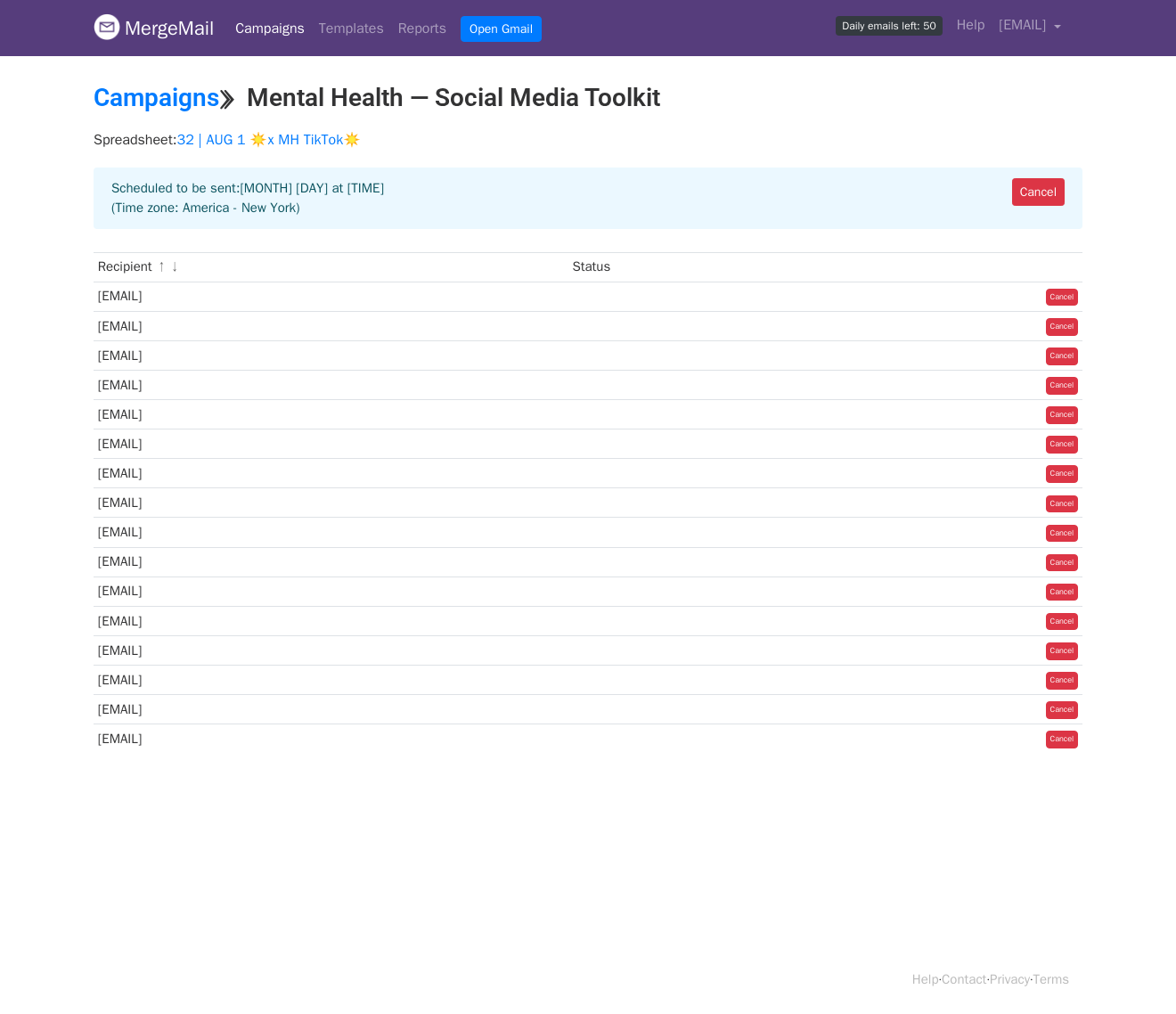 scroll, scrollTop: 0, scrollLeft: 0, axis: both 